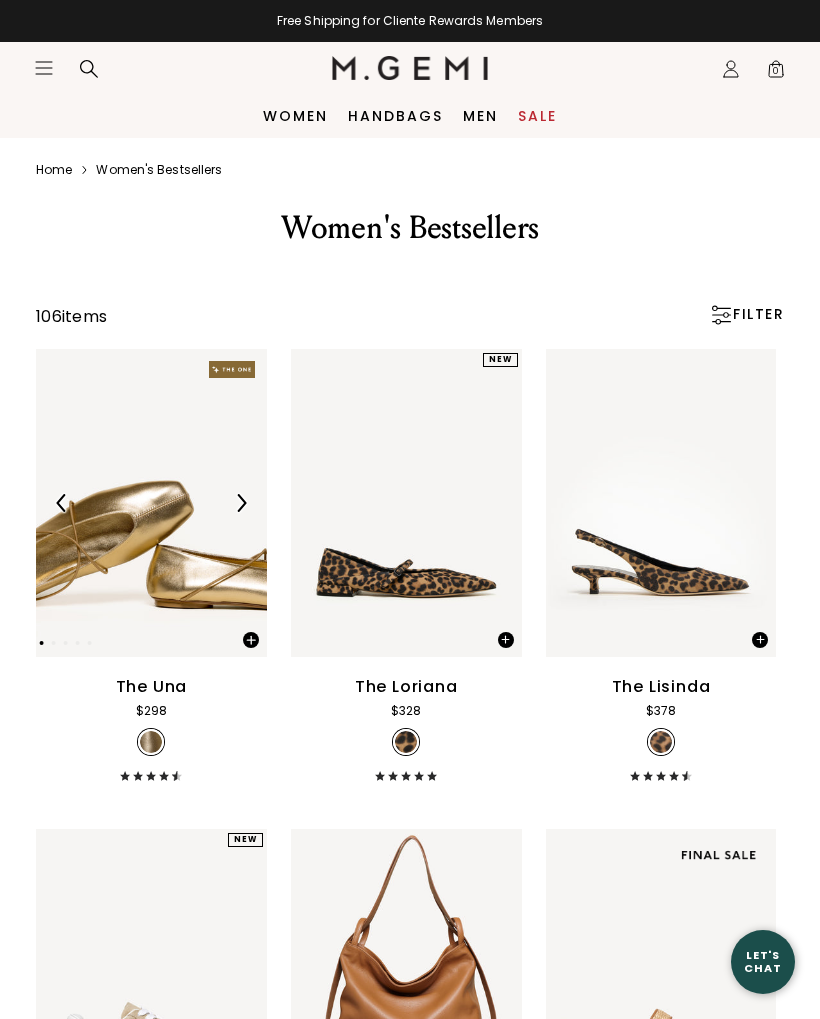scroll, scrollTop: 0, scrollLeft: 0, axis: both 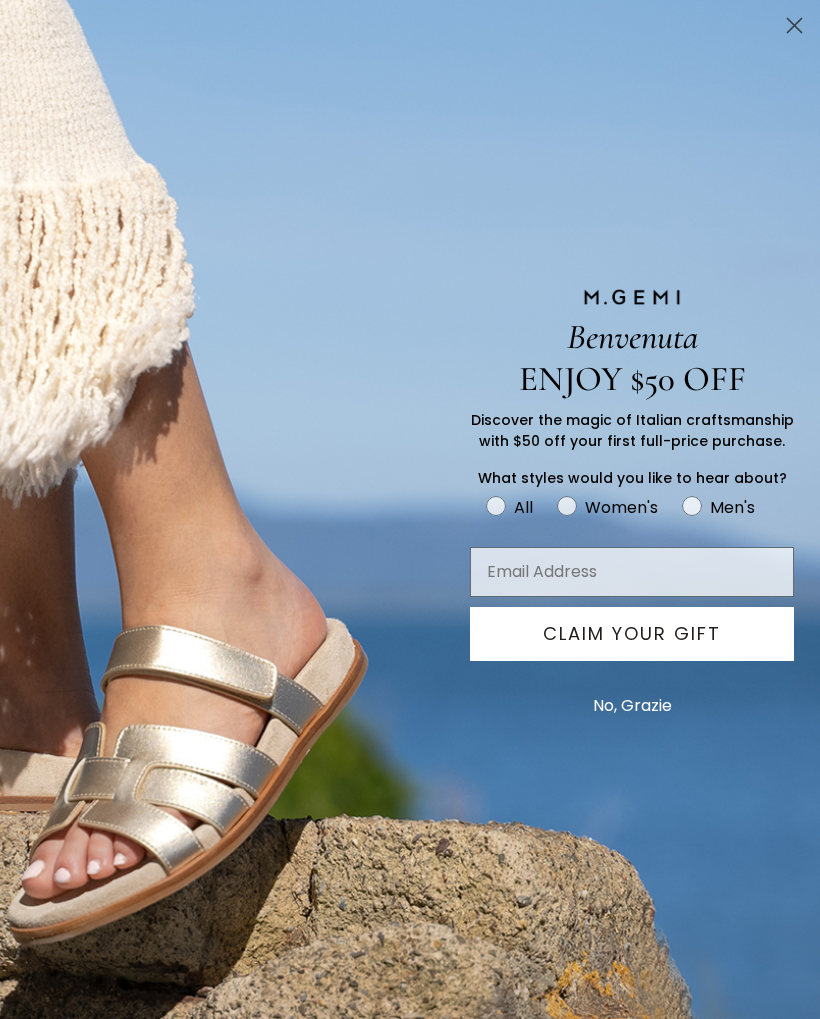 click 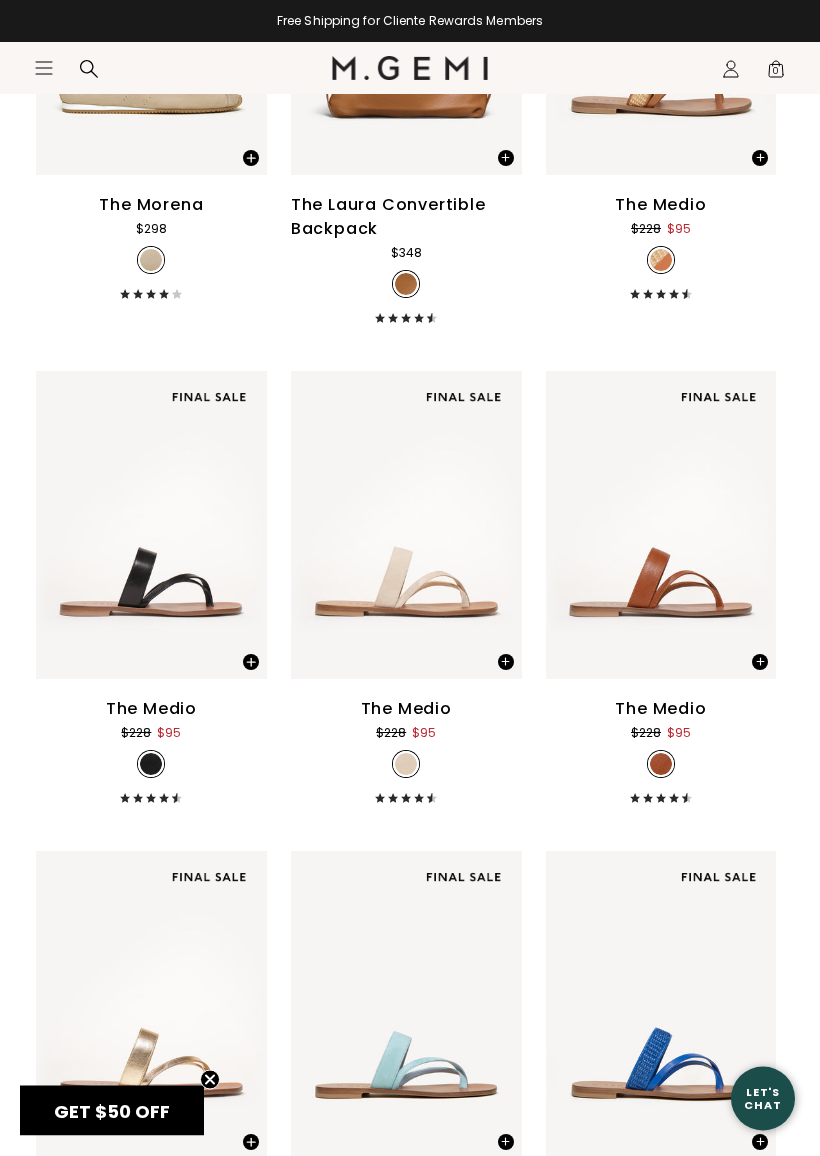 scroll, scrollTop: 963, scrollLeft: 0, axis: vertical 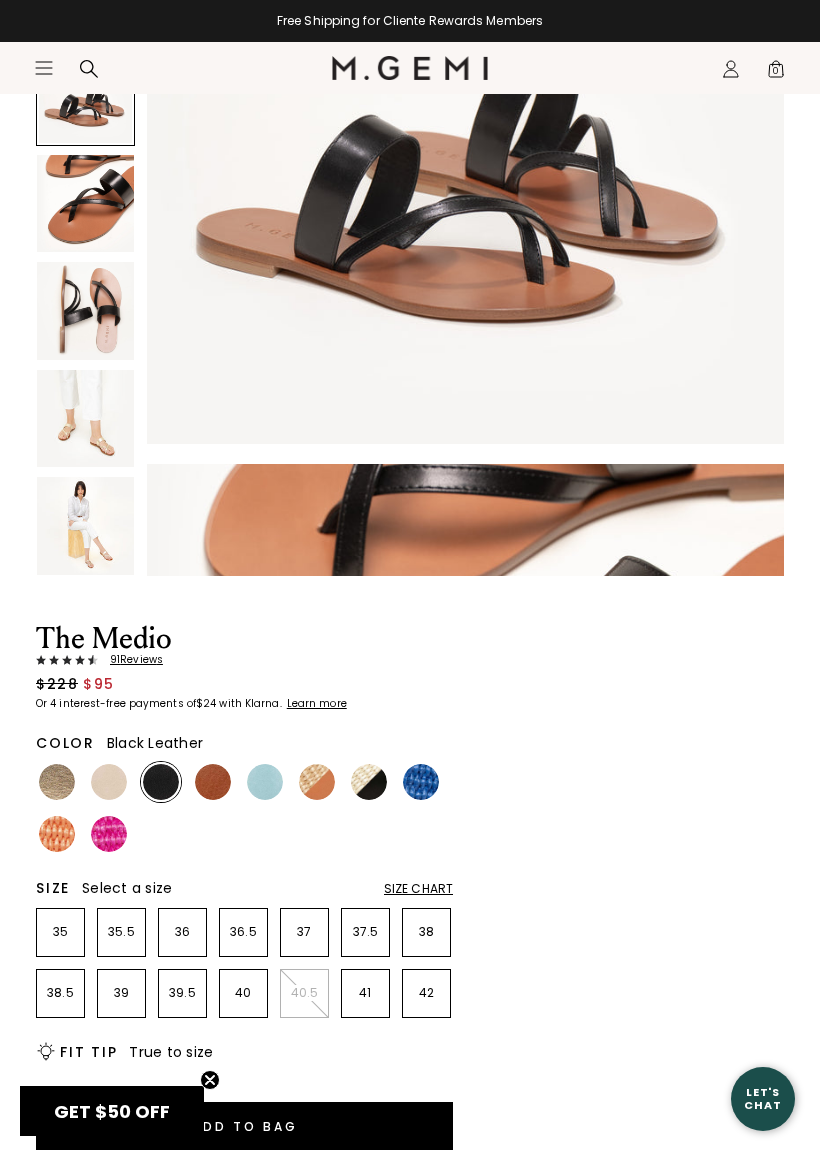 click on "Size Chart" at bounding box center [418, 889] 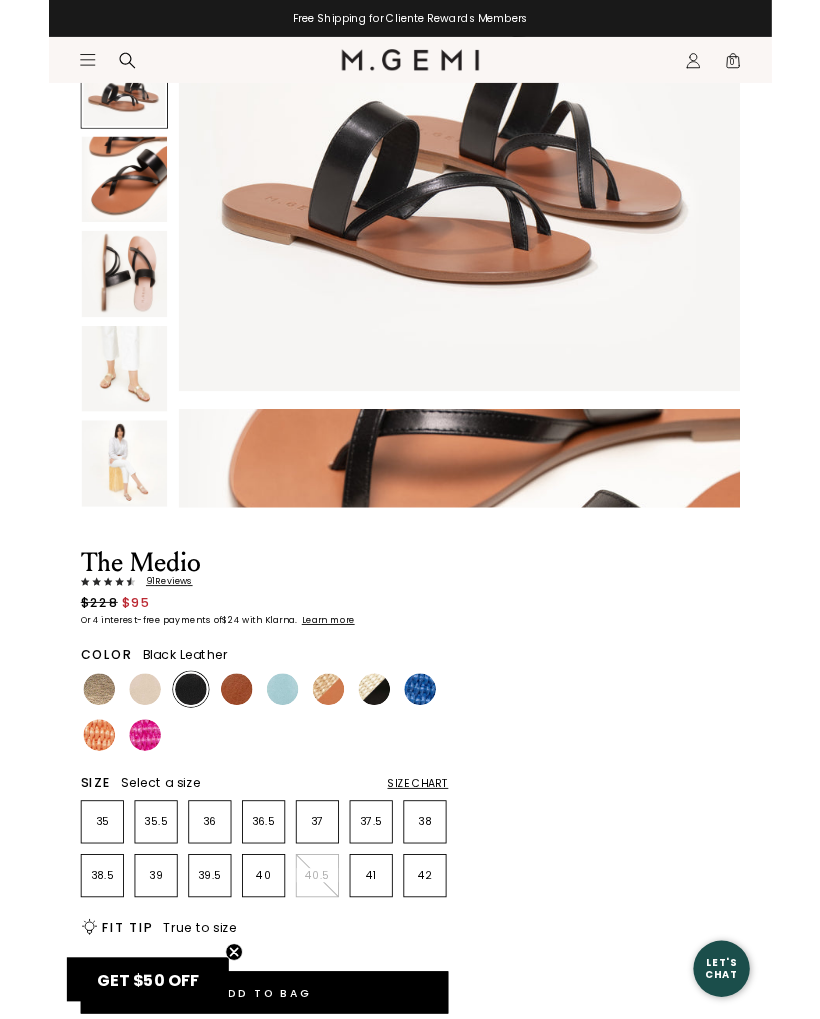 scroll, scrollTop: 0, scrollLeft: 0, axis: both 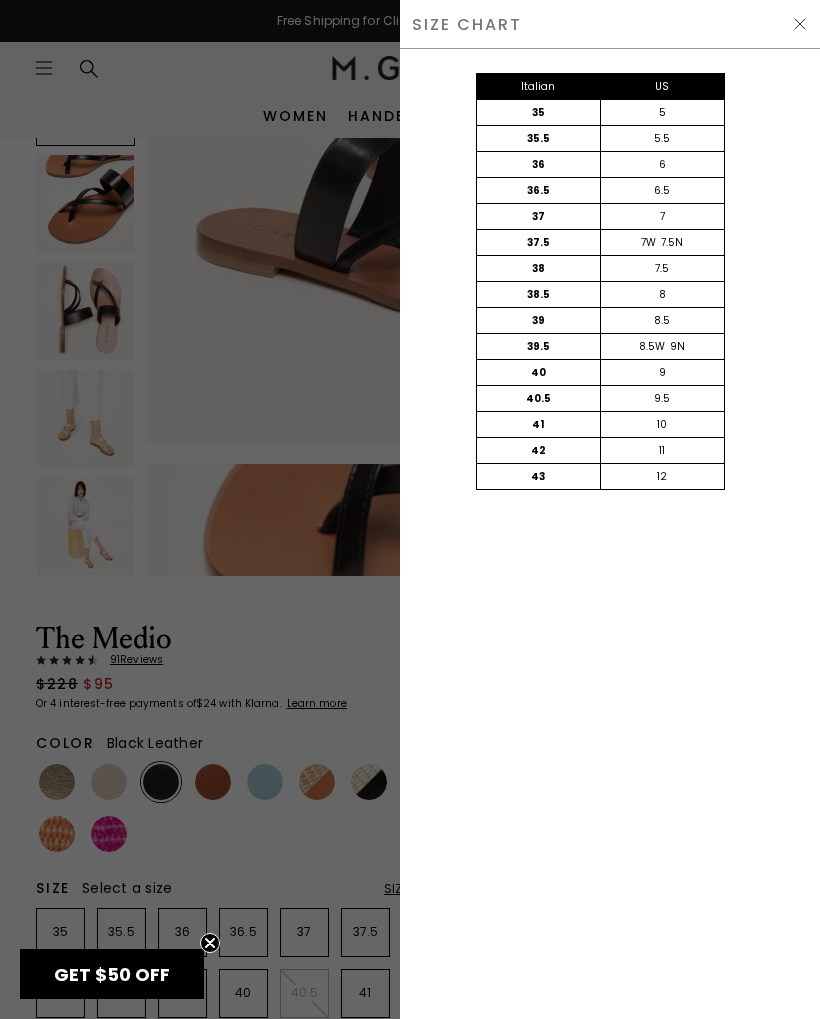 click at bounding box center [410, 509] 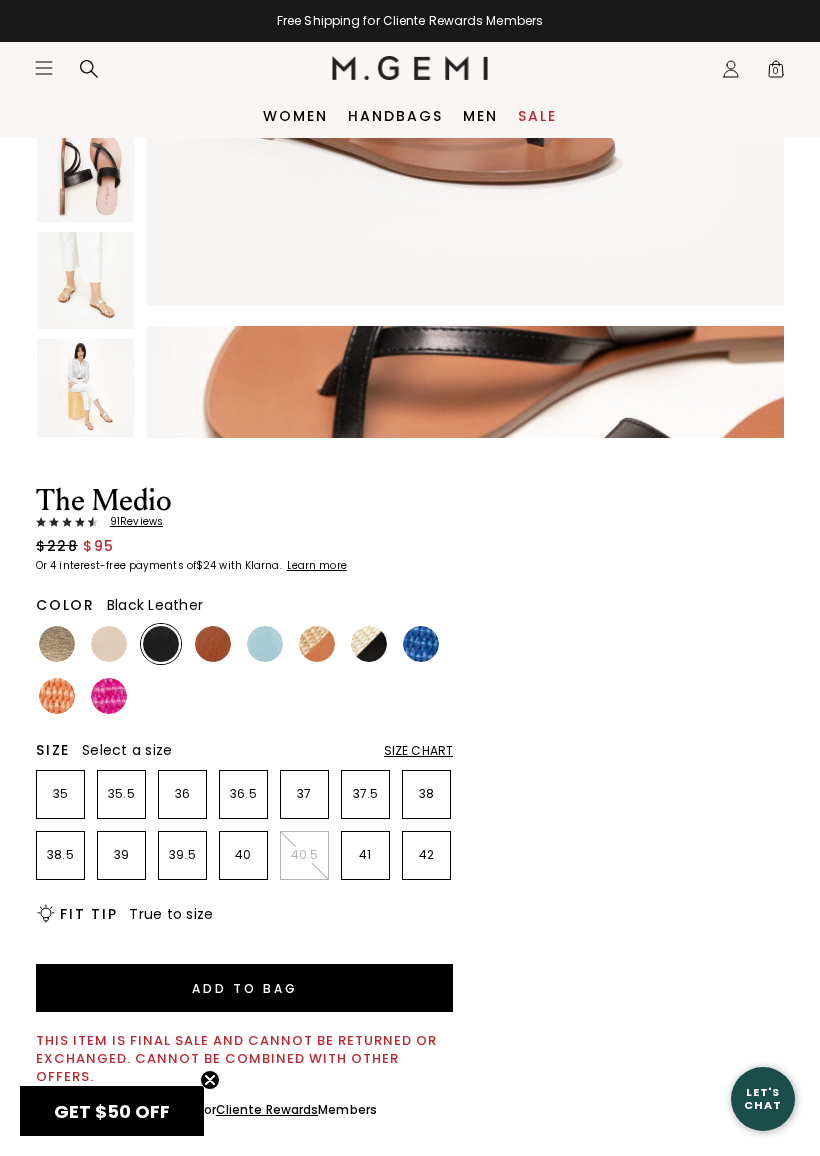scroll, scrollTop: 408, scrollLeft: 0, axis: vertical 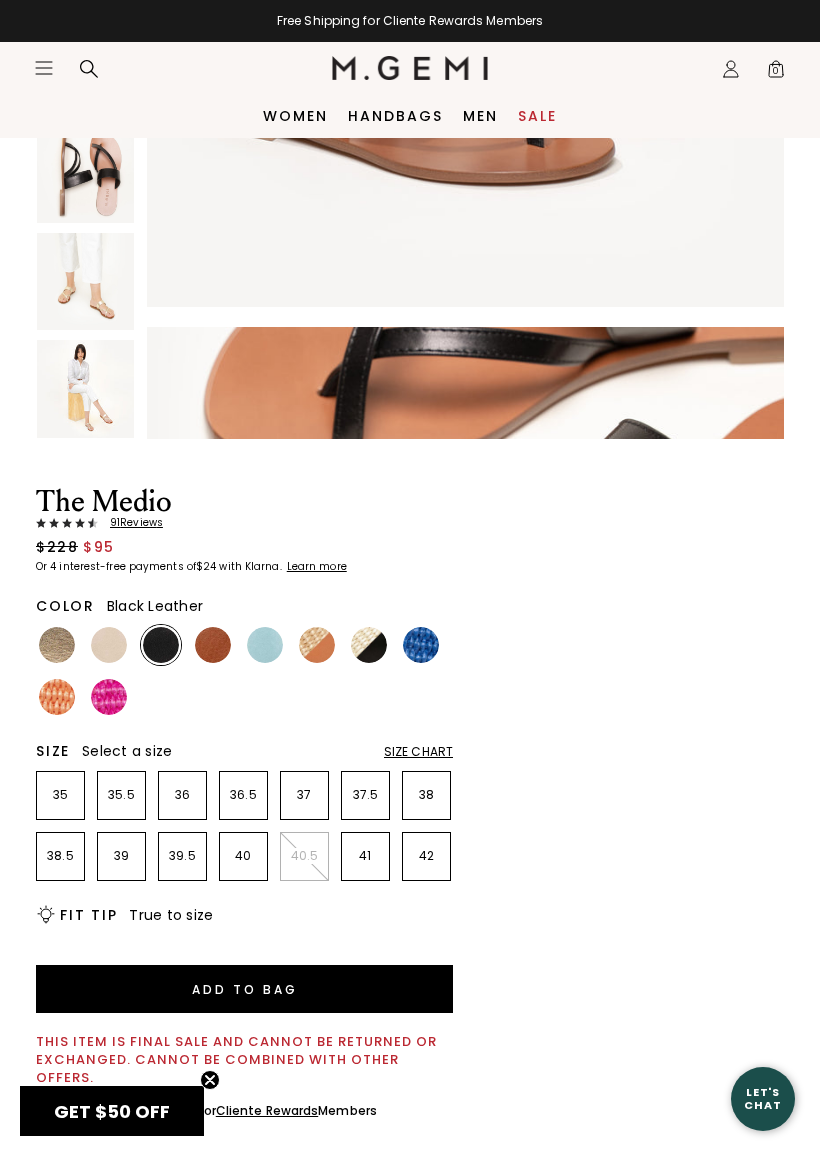 click on "38" at bounding box center [426, 795] 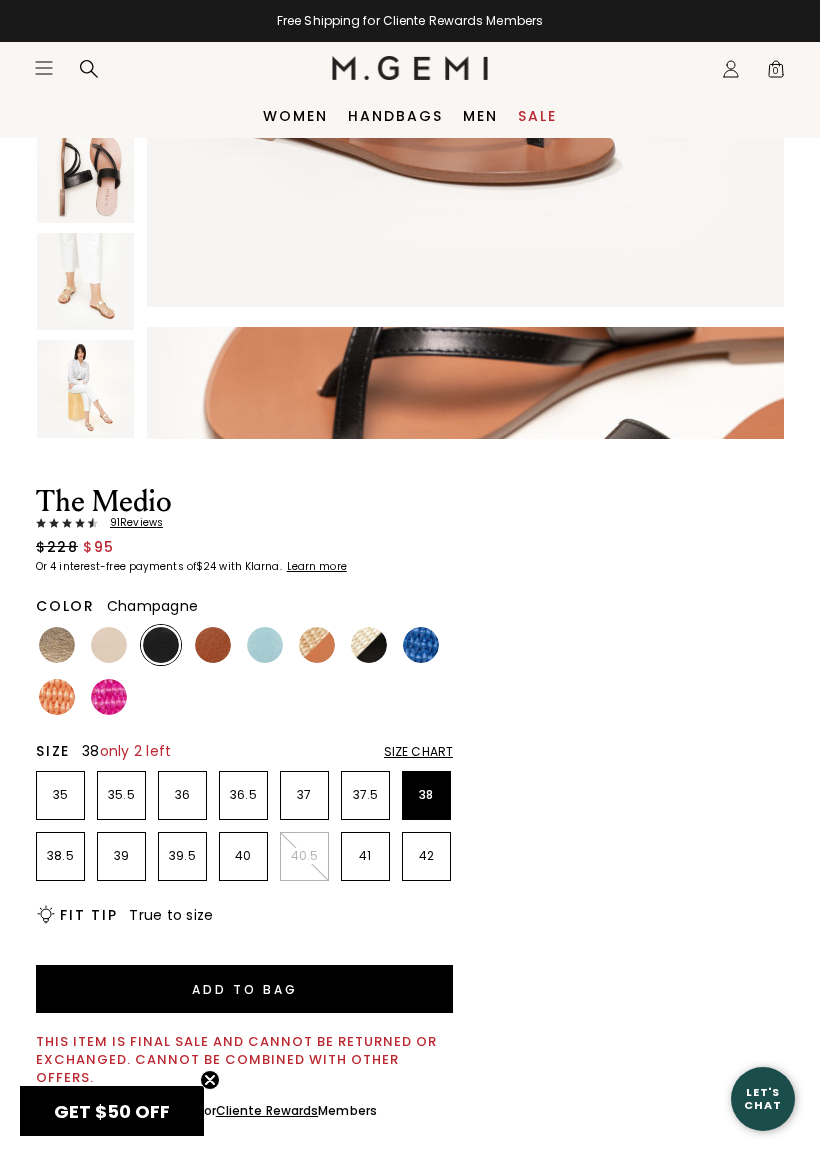 click at bounding box center [57, 645] 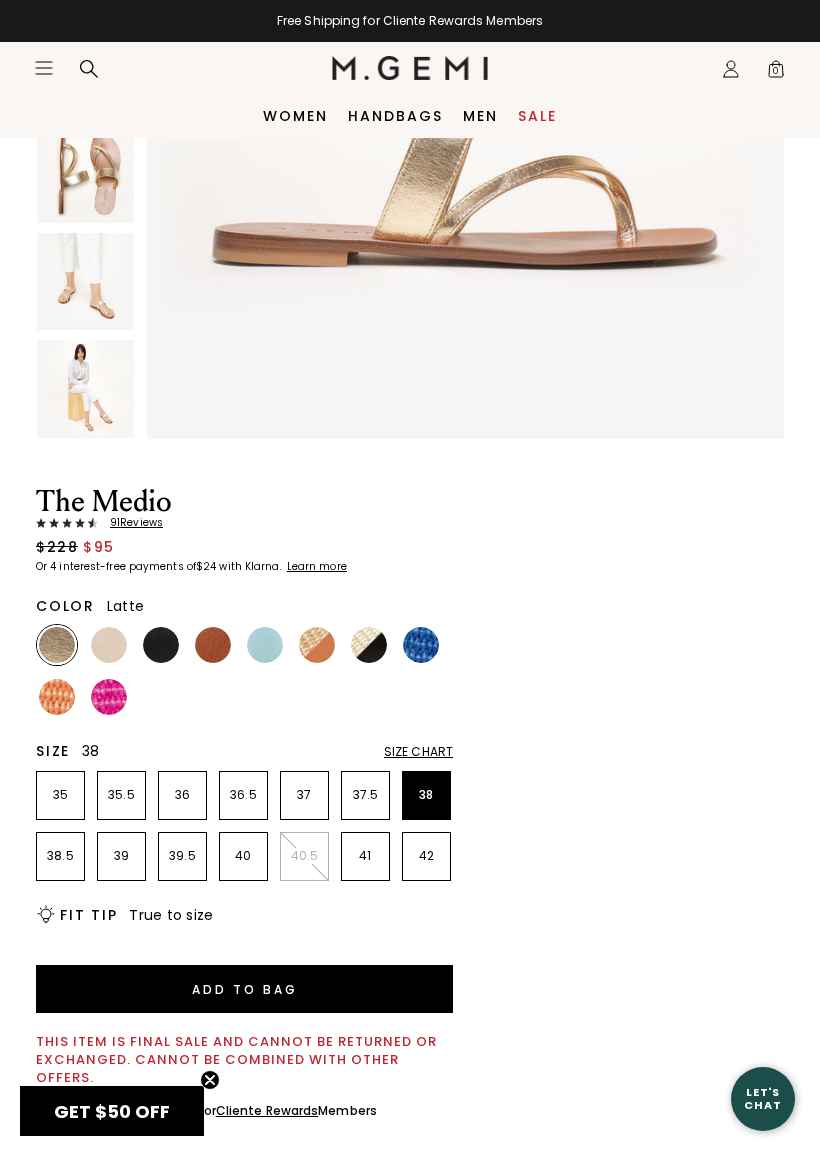 click at bounding box center [109, 645] 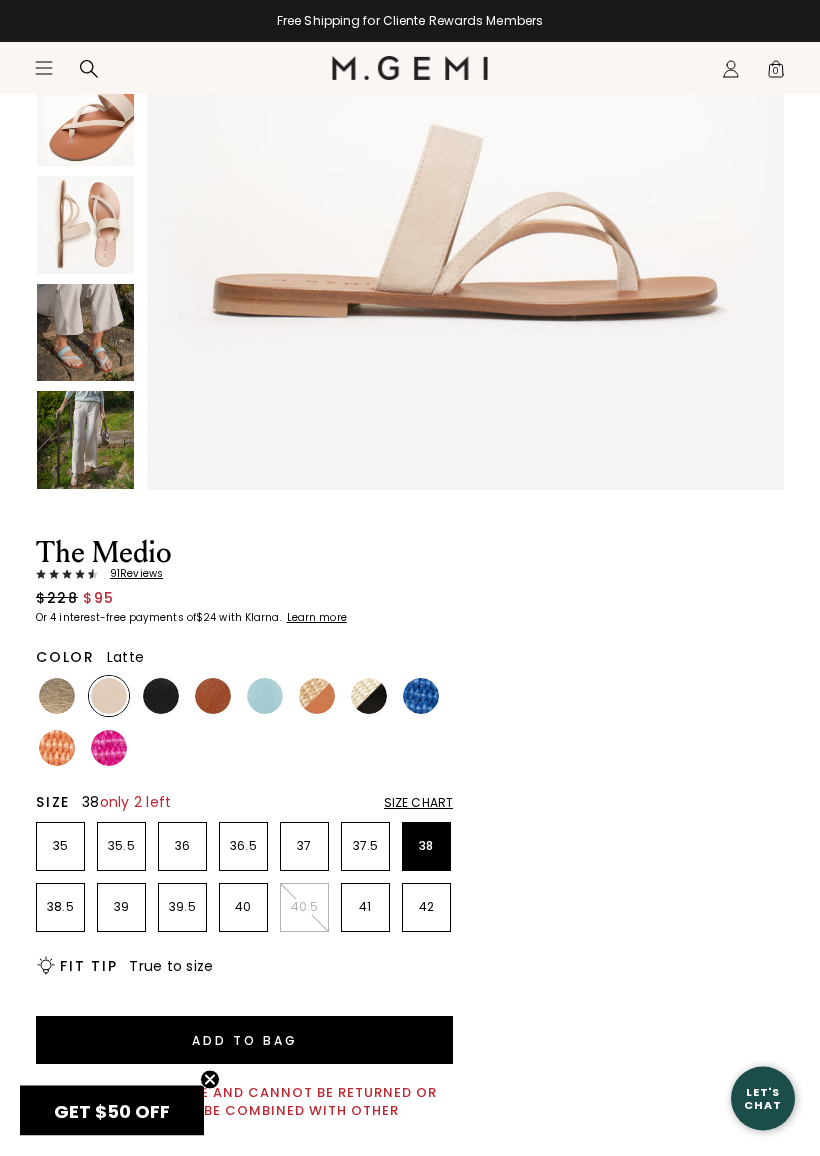scroll, scrollTop: 362, scrollLeft: 0, axis: vertical 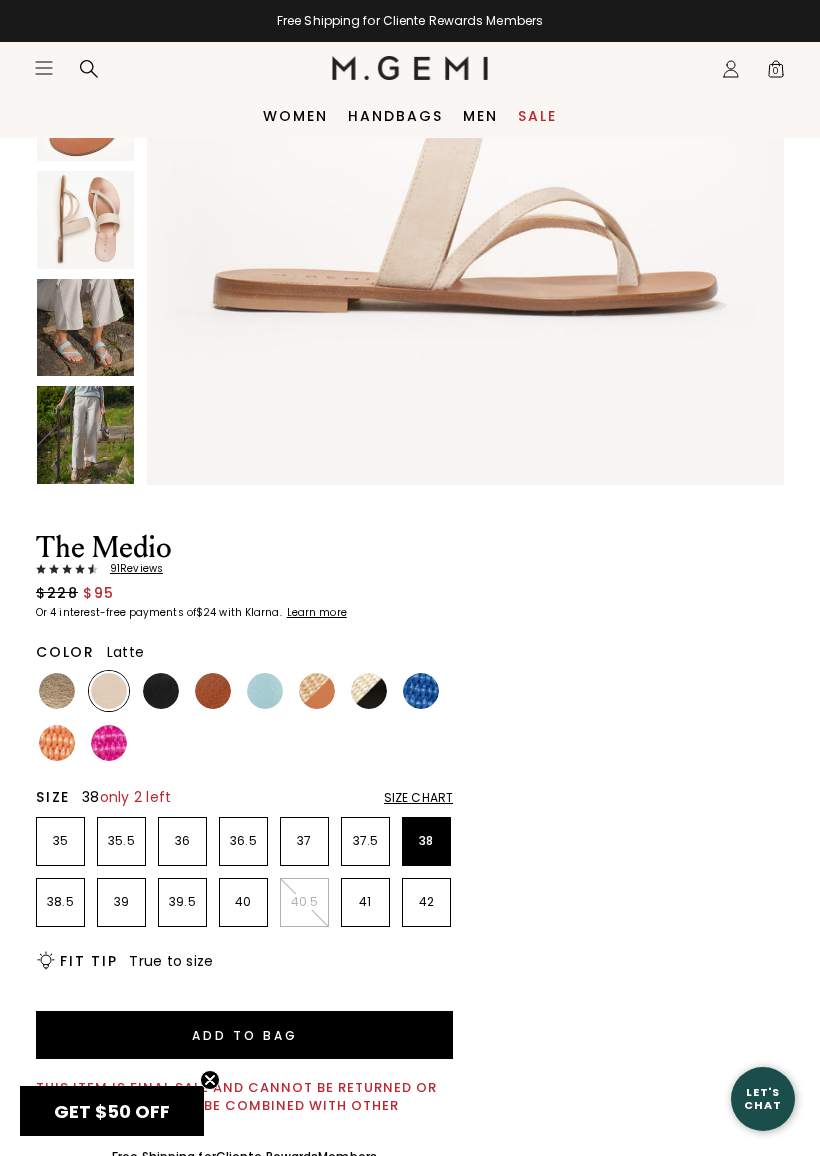 click on "Add to Bag" at bounding box center [244, 1035] 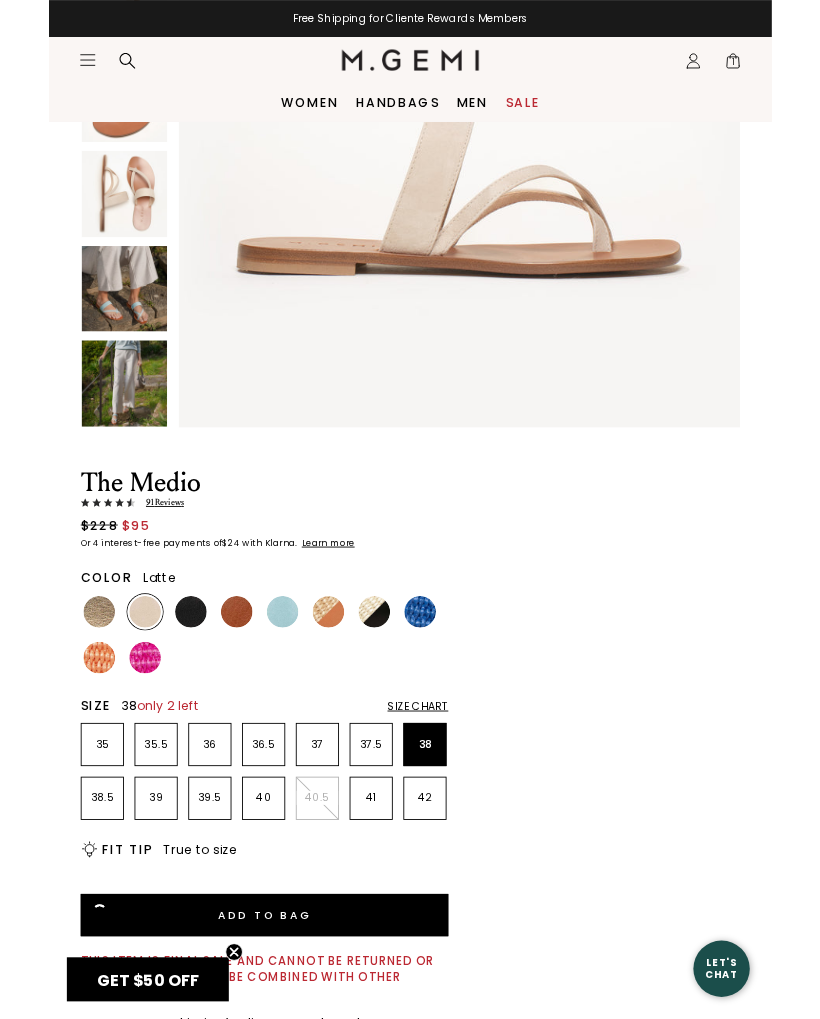scroll, scrollTop: 0, scrollLeft: 0, axis: both 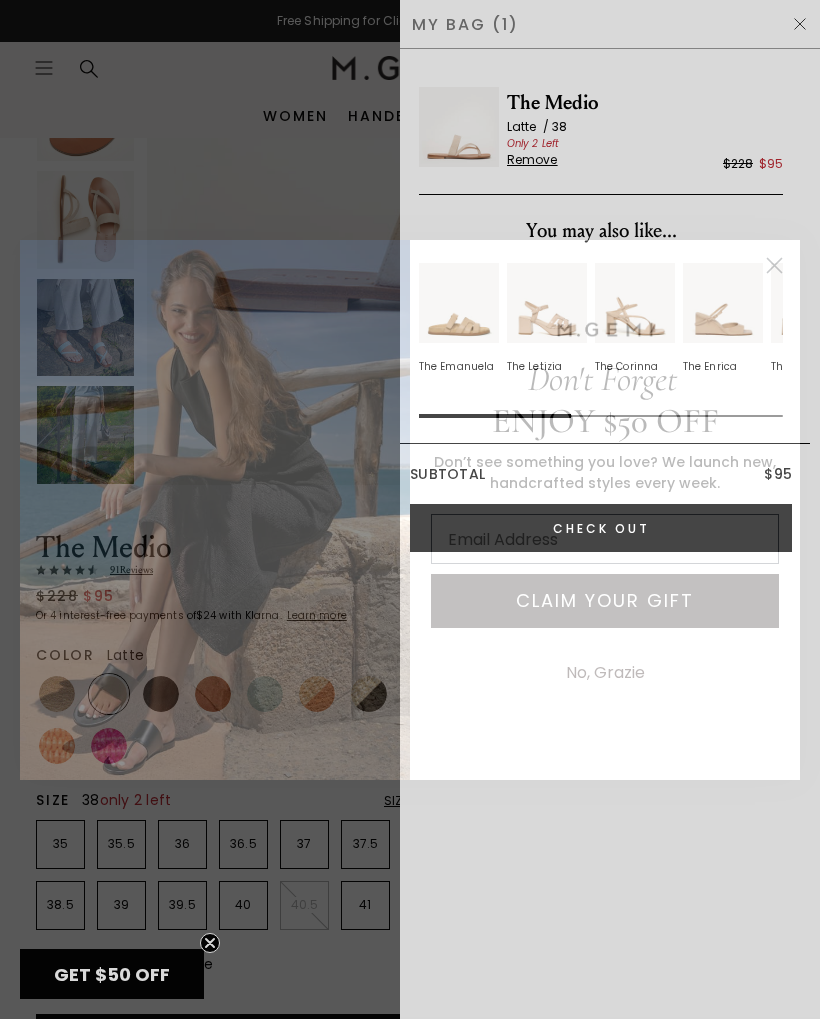 click 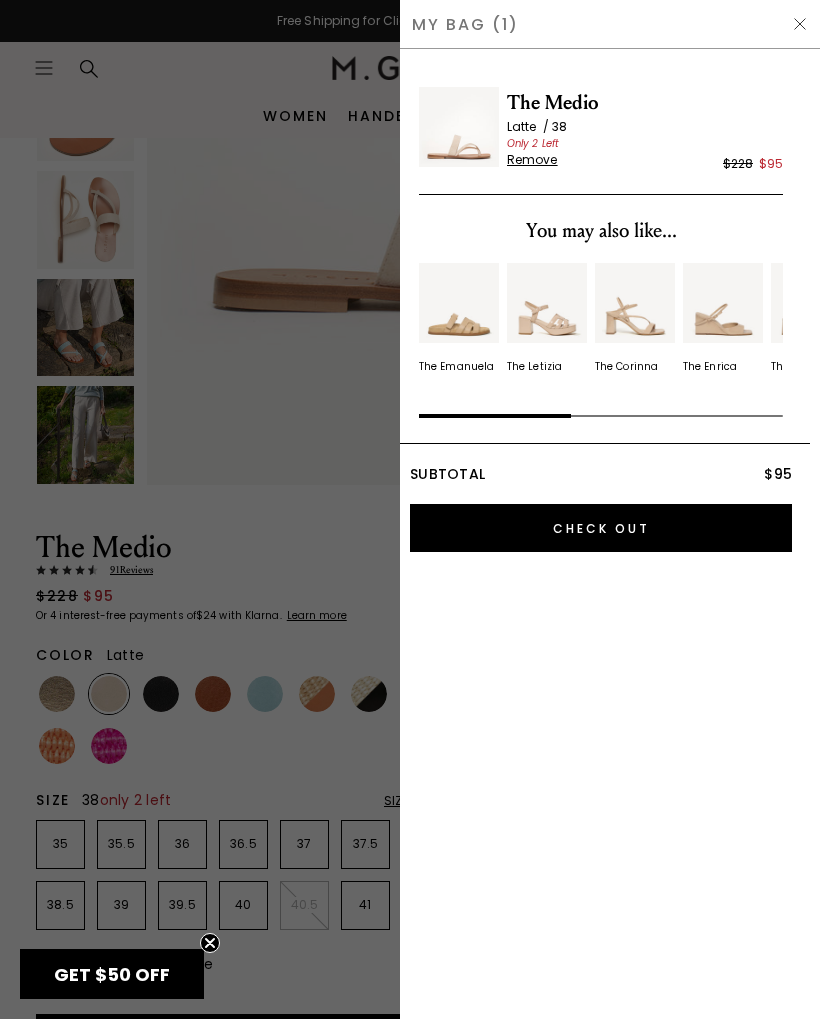 click on "My Bag (1)" at bounding box center [610, 24] 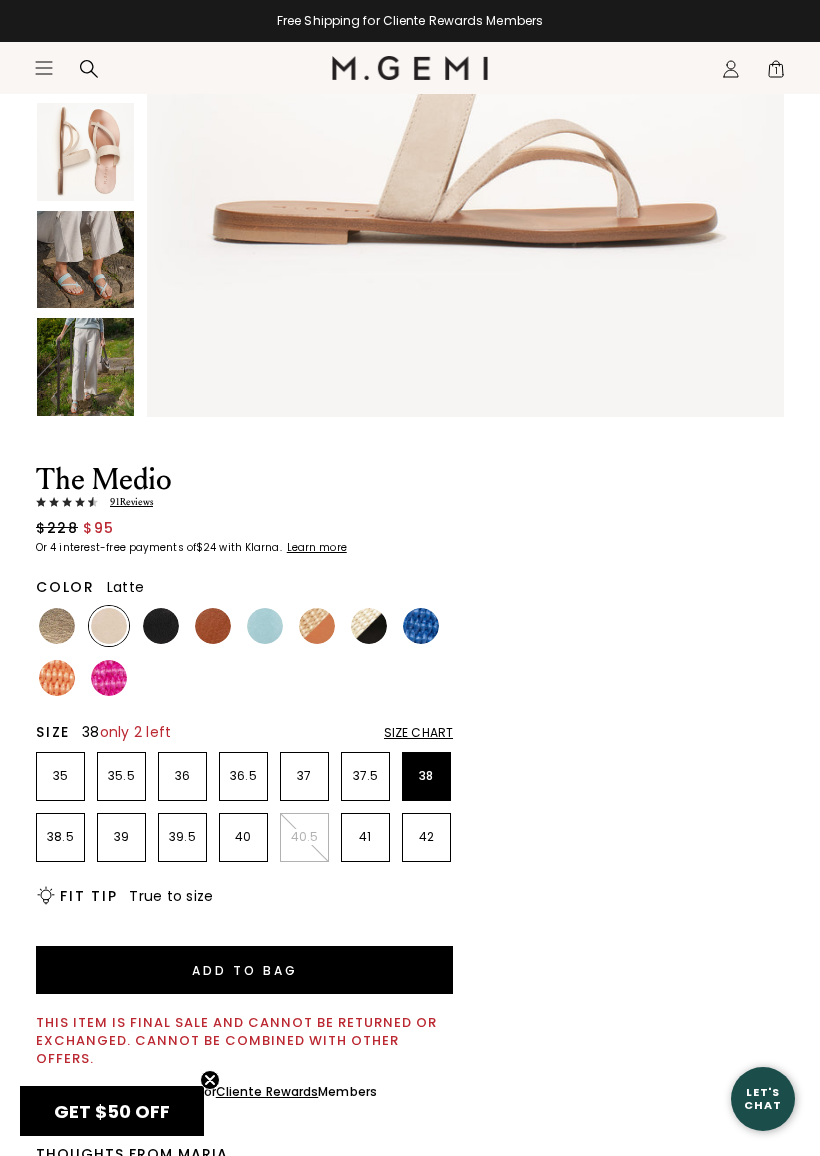 click at bounding box center (161, 626) 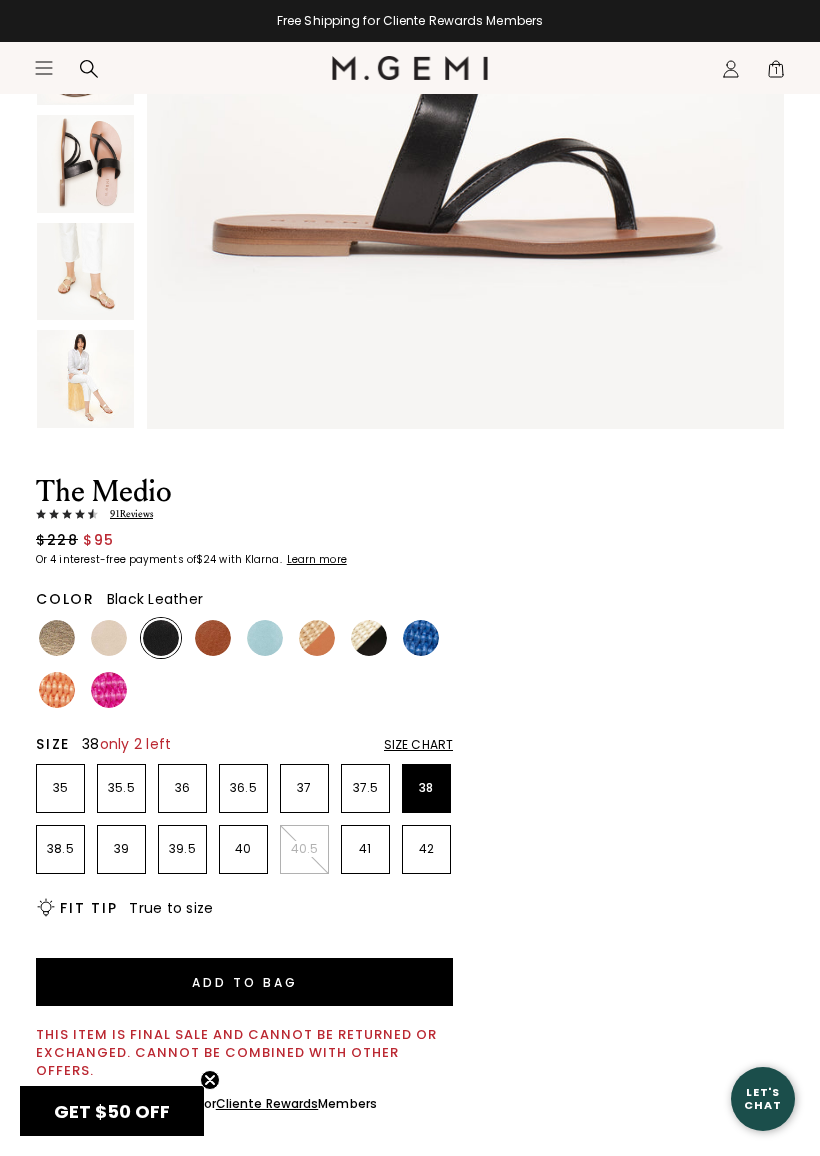 scroll, scrollTop: 356, scrollLeft: 0, axis: vertical 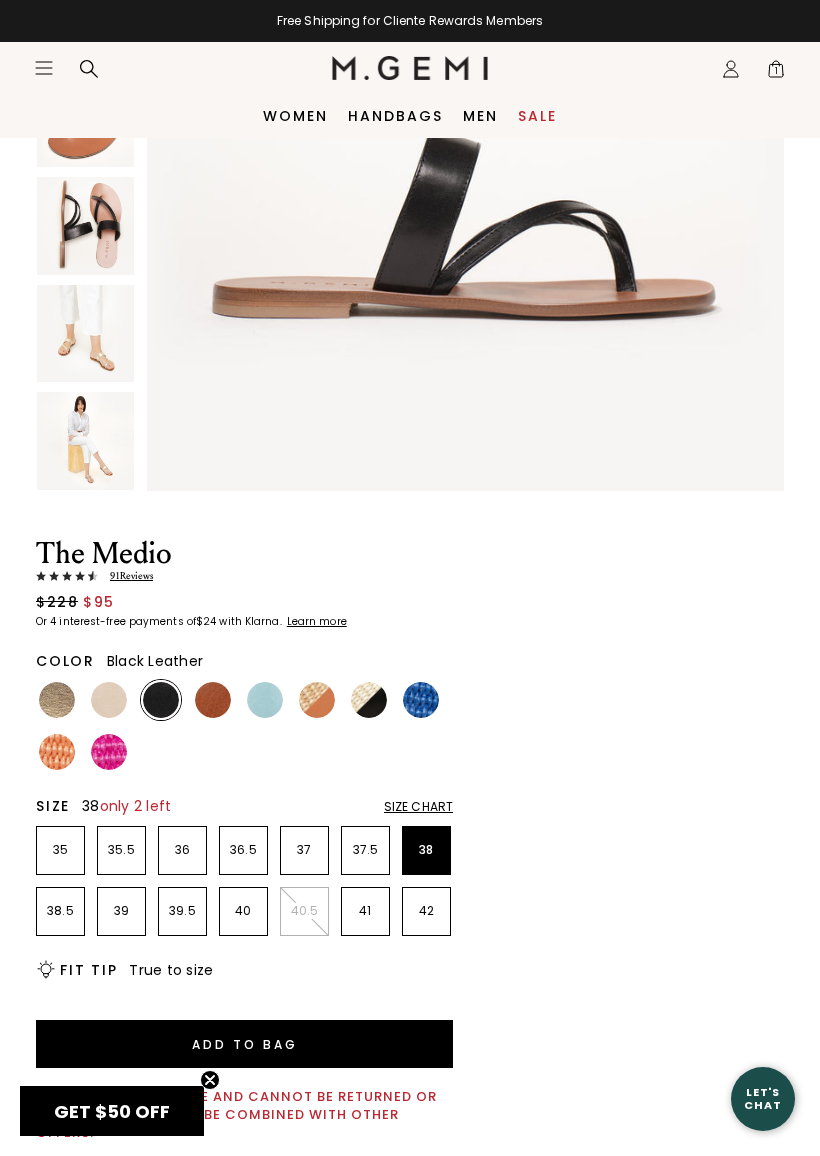 click at bounding box center [213, 700] 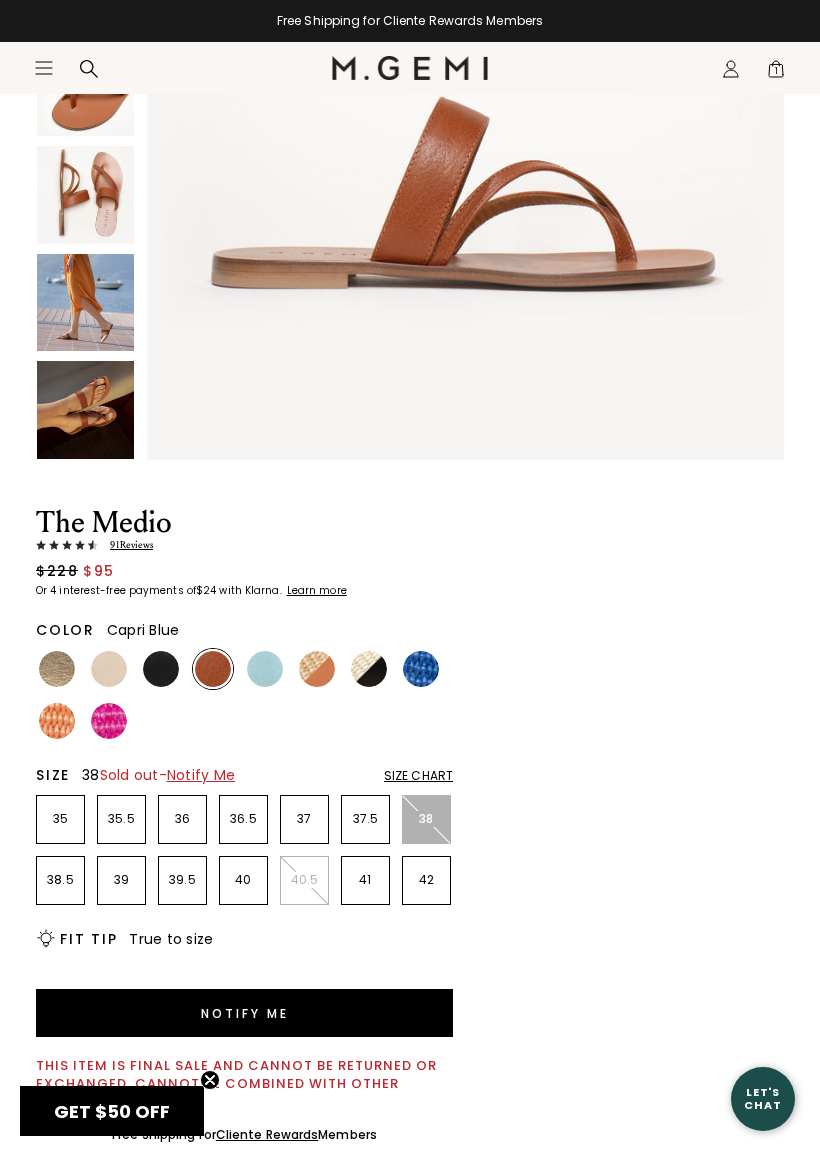 click at bounding box center (265, 669) 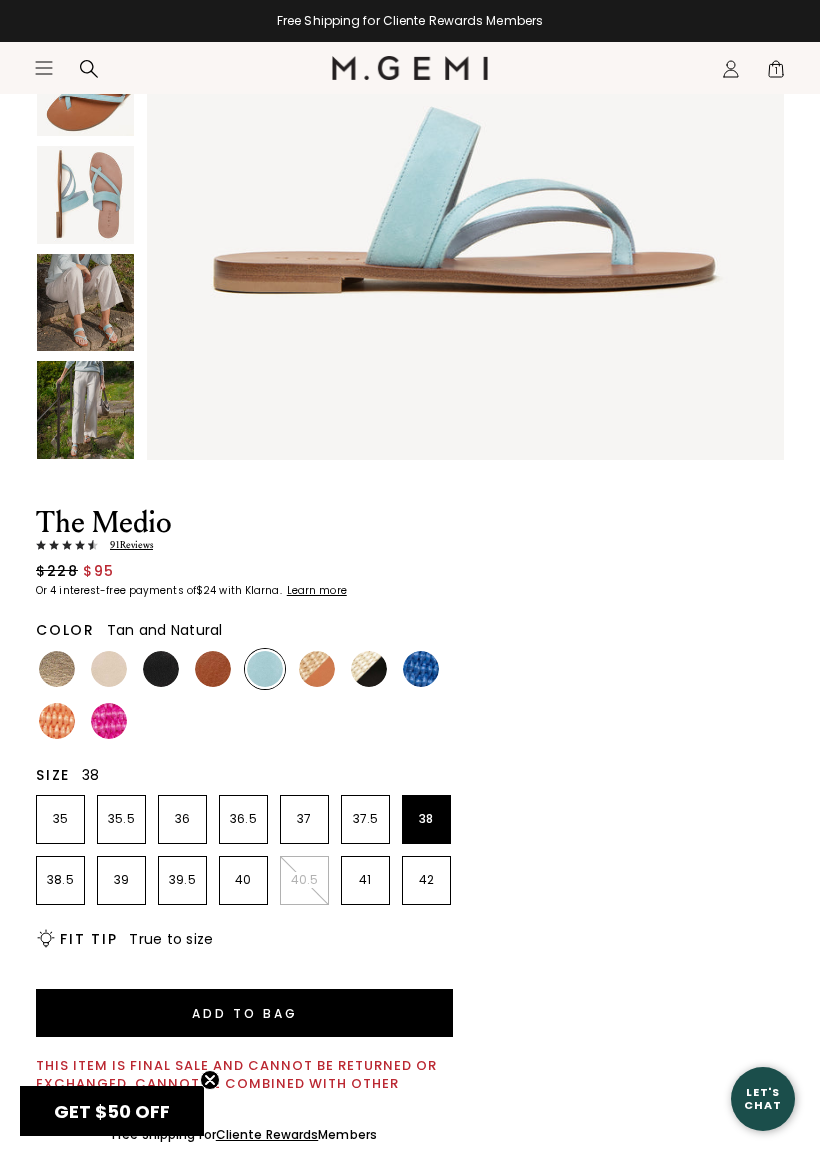 click at bounding box center [317, 669] 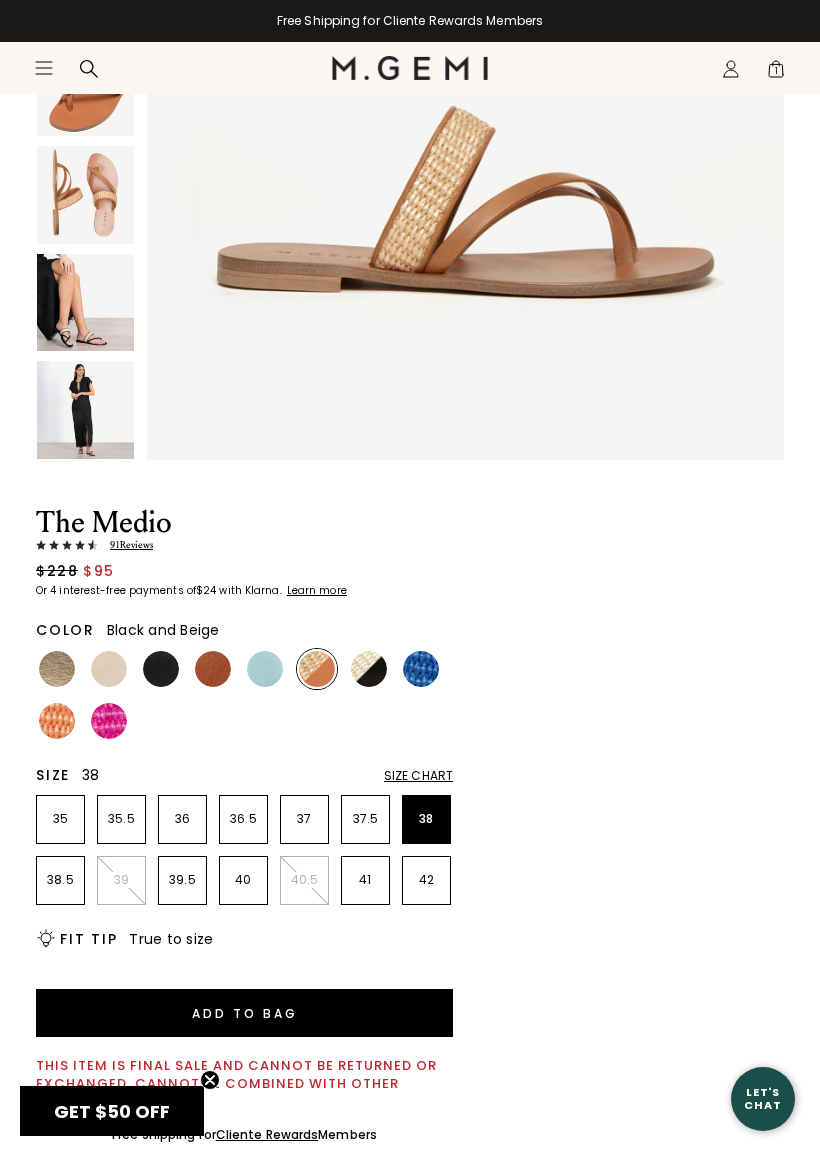 click at bounding box center [369, 669] 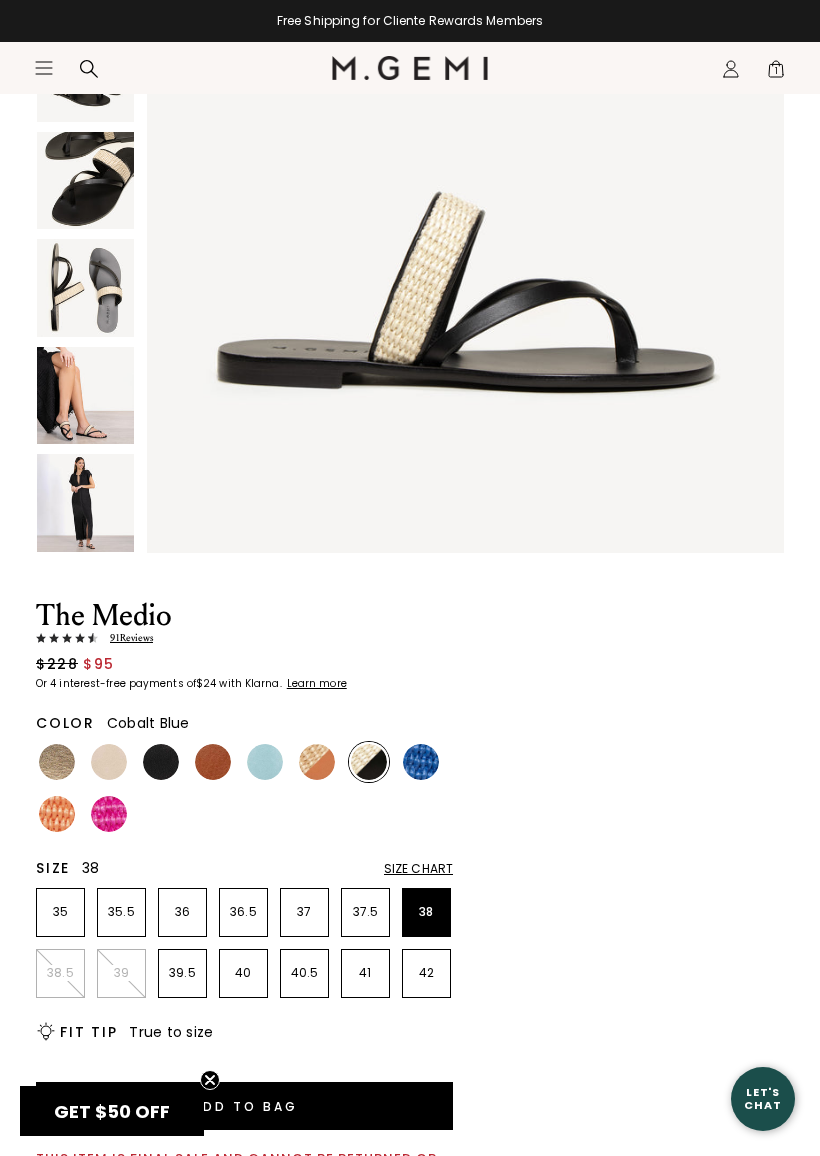 click at bounding box center [421, 762] 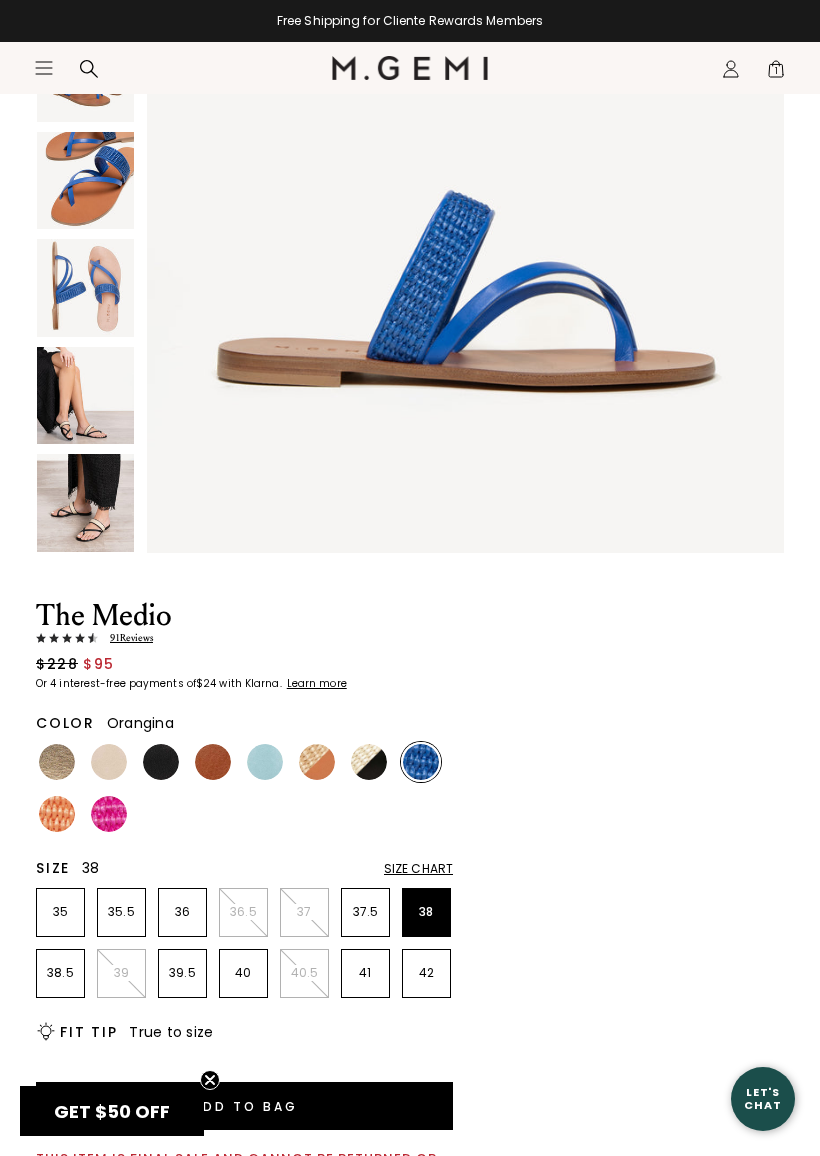 click at bounding box center (57, 814) 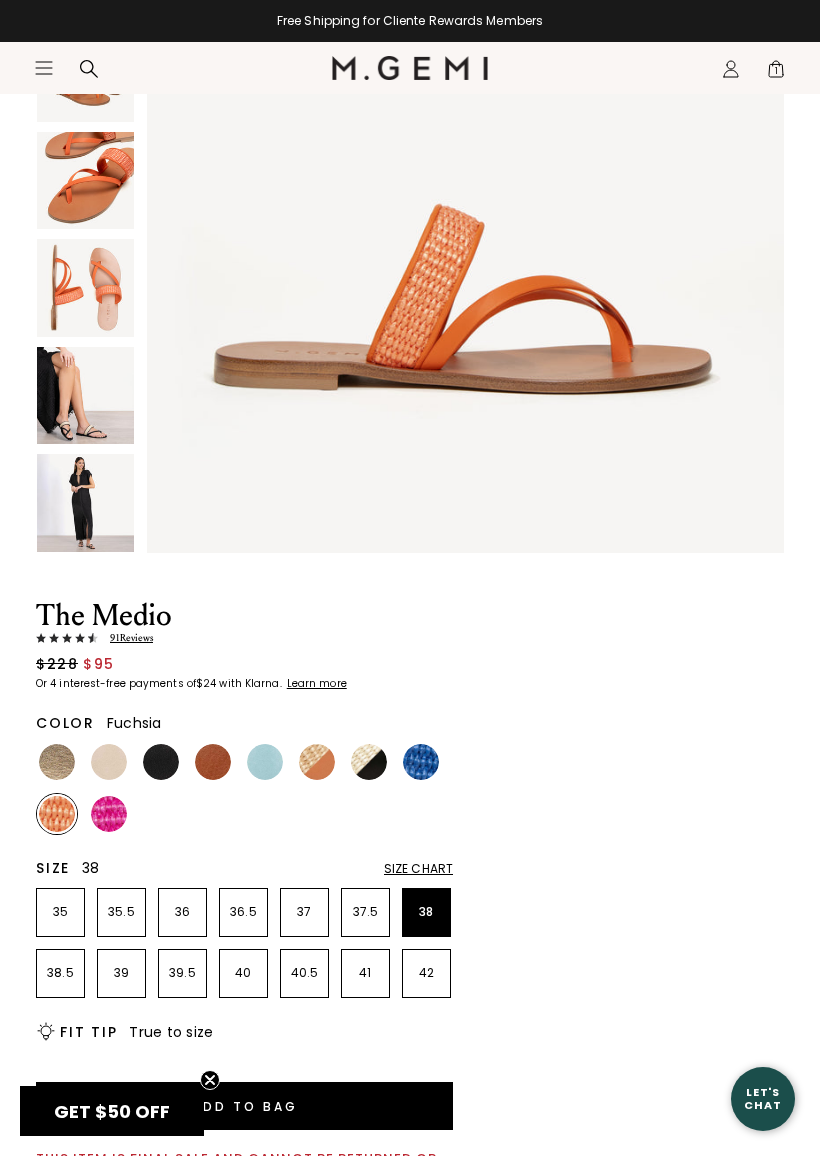 click at bounding box center (109, 814) 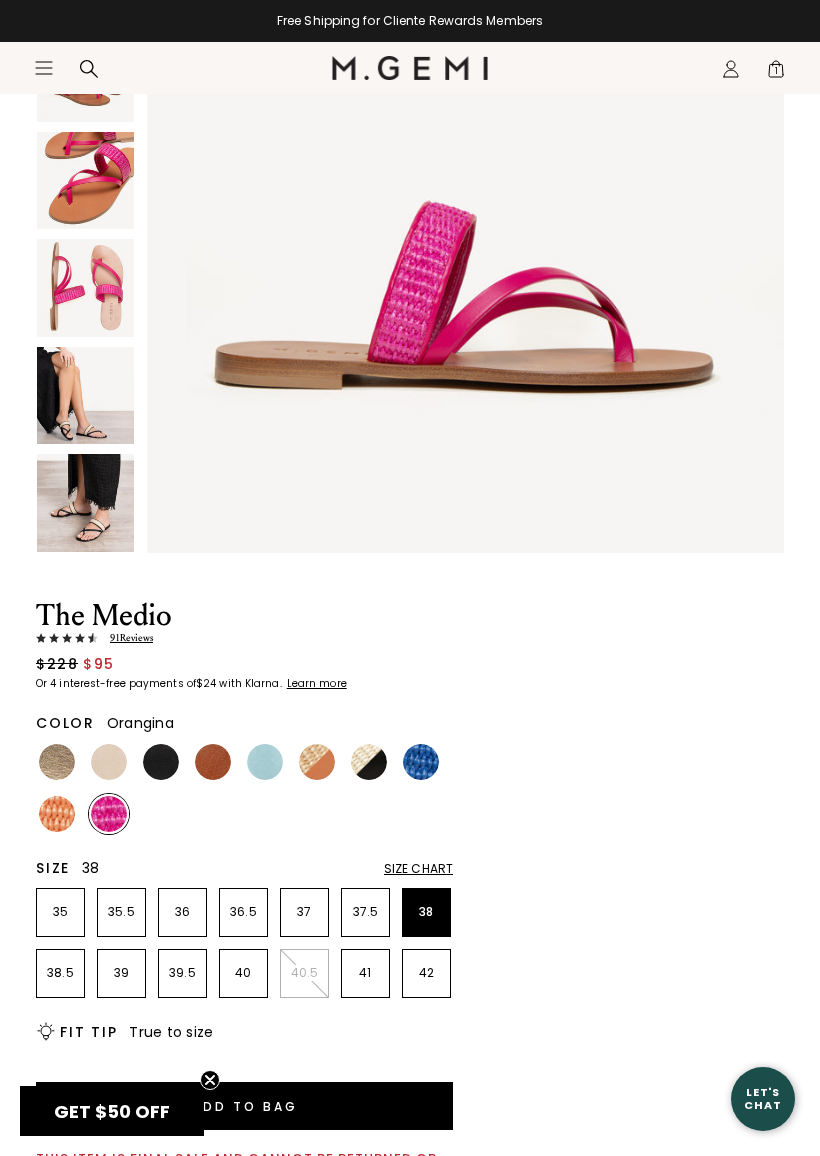 click at bounding box center [57, 814] 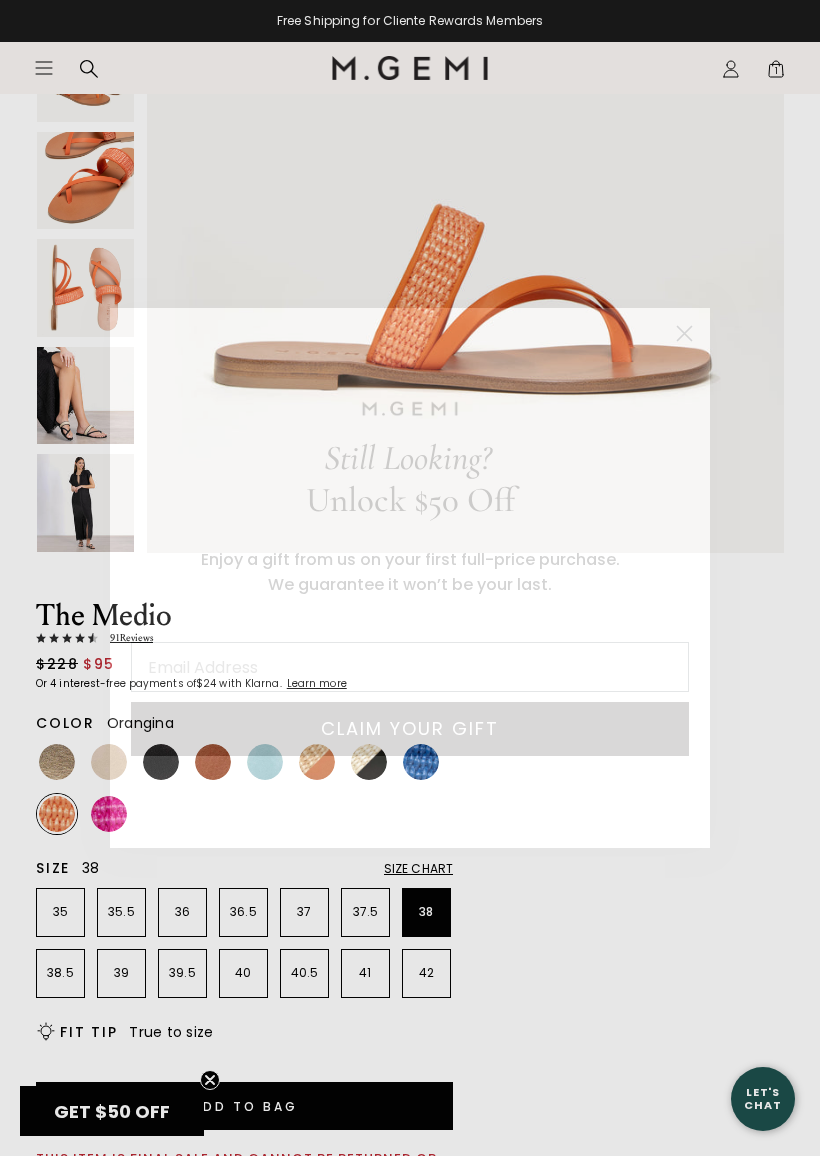 click 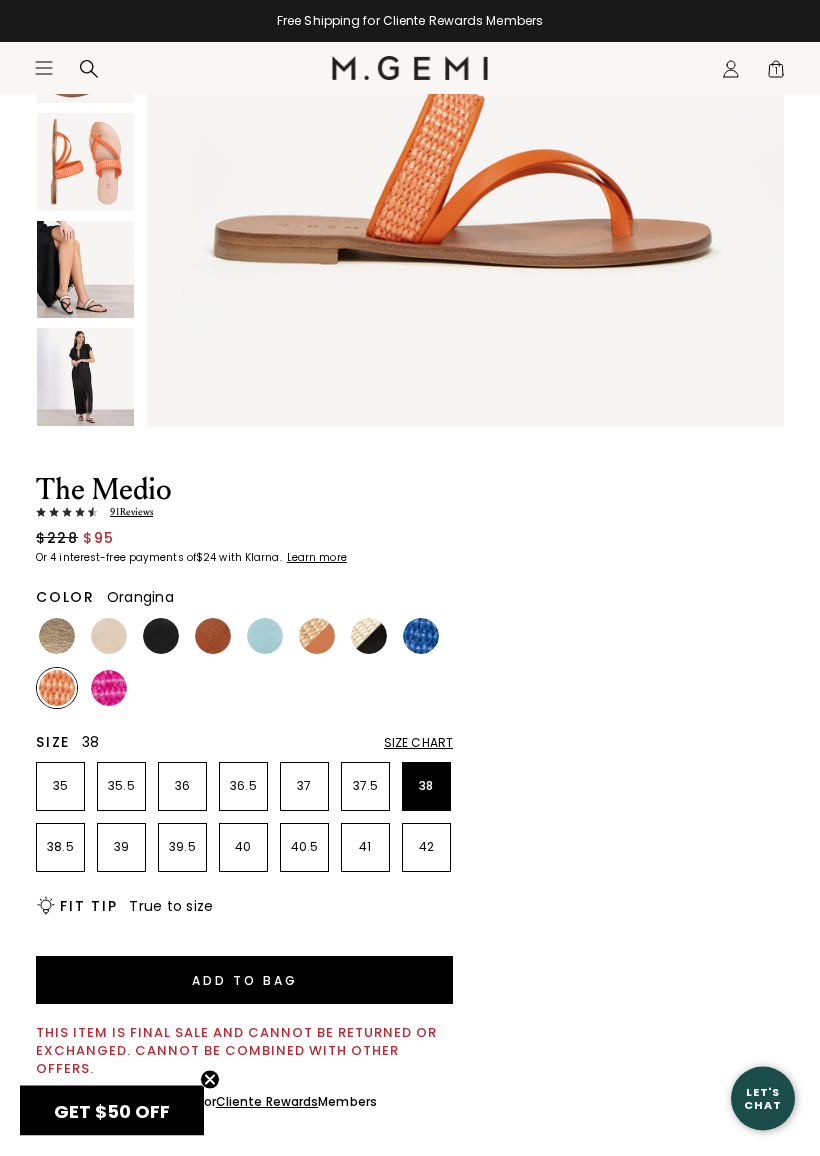 scroll, scrollTop: 420, scrollLeft: 0, axis: vertical 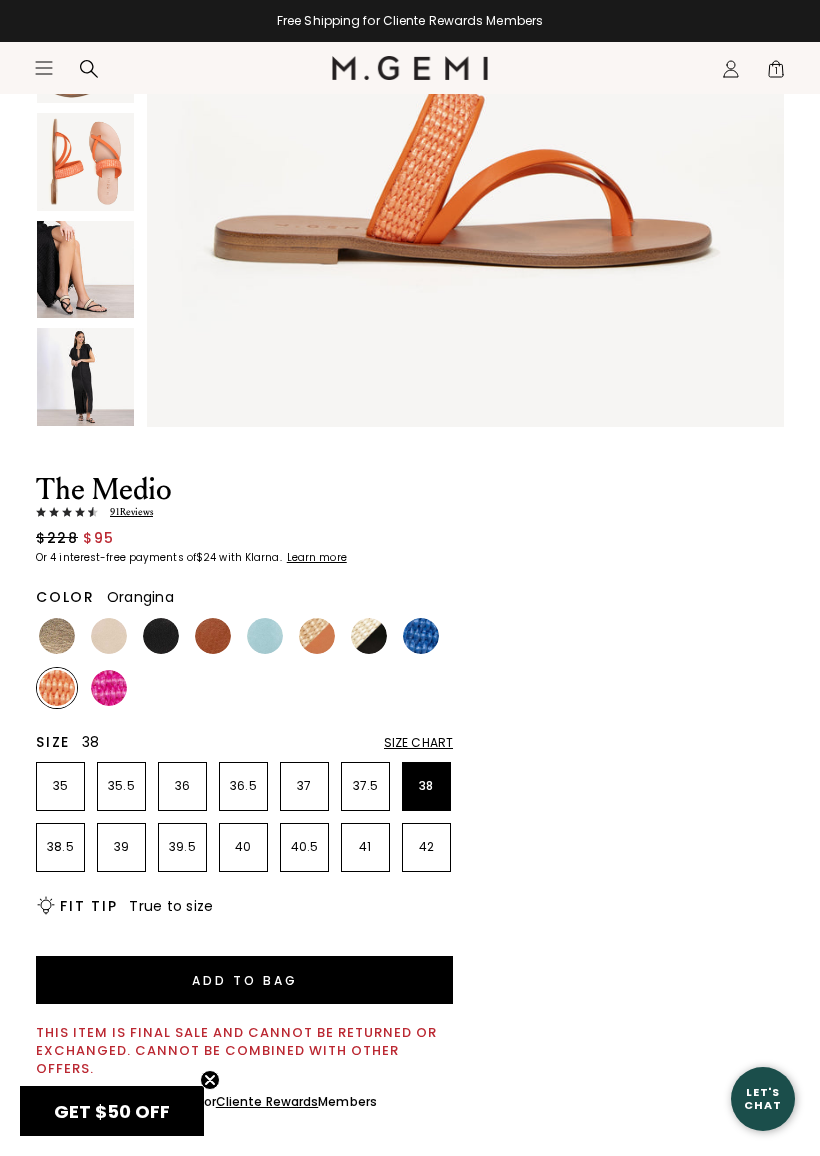 click at bounding box center (369, 636) 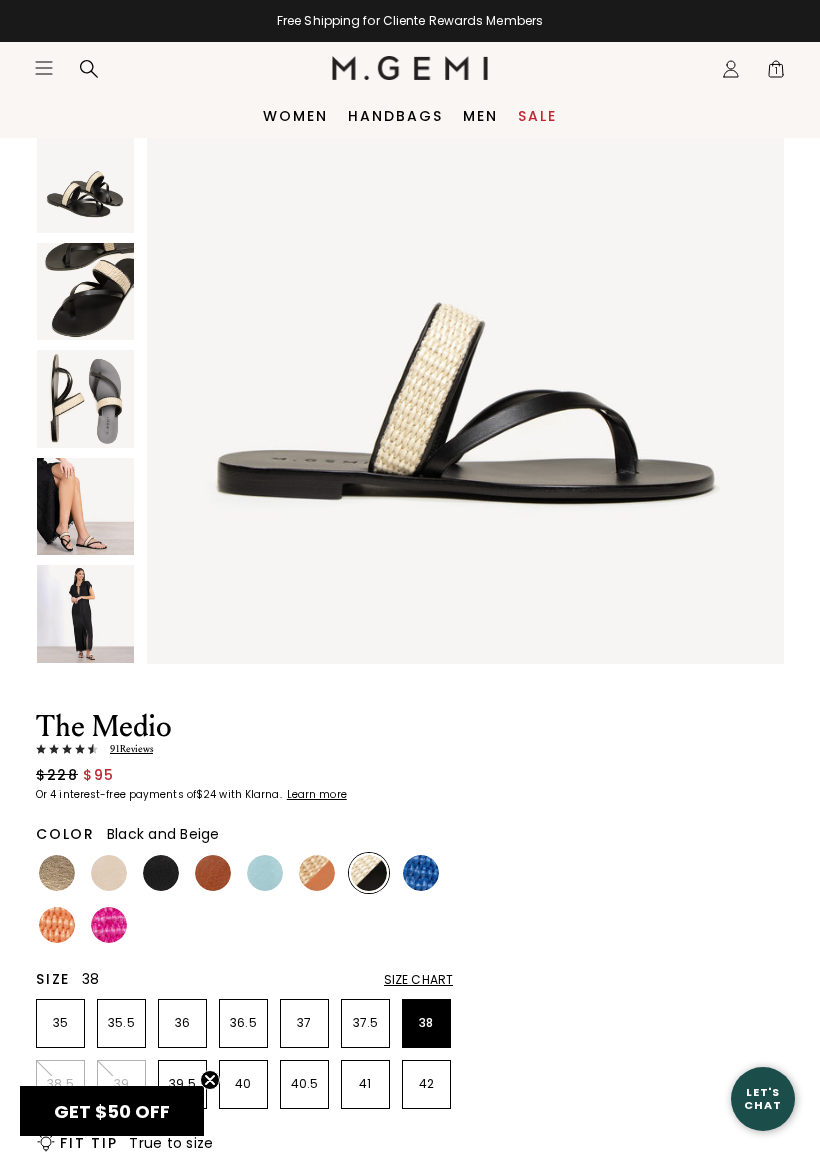 scroll, scrollTop: 182, scrollLeft: 0, axis: vertical 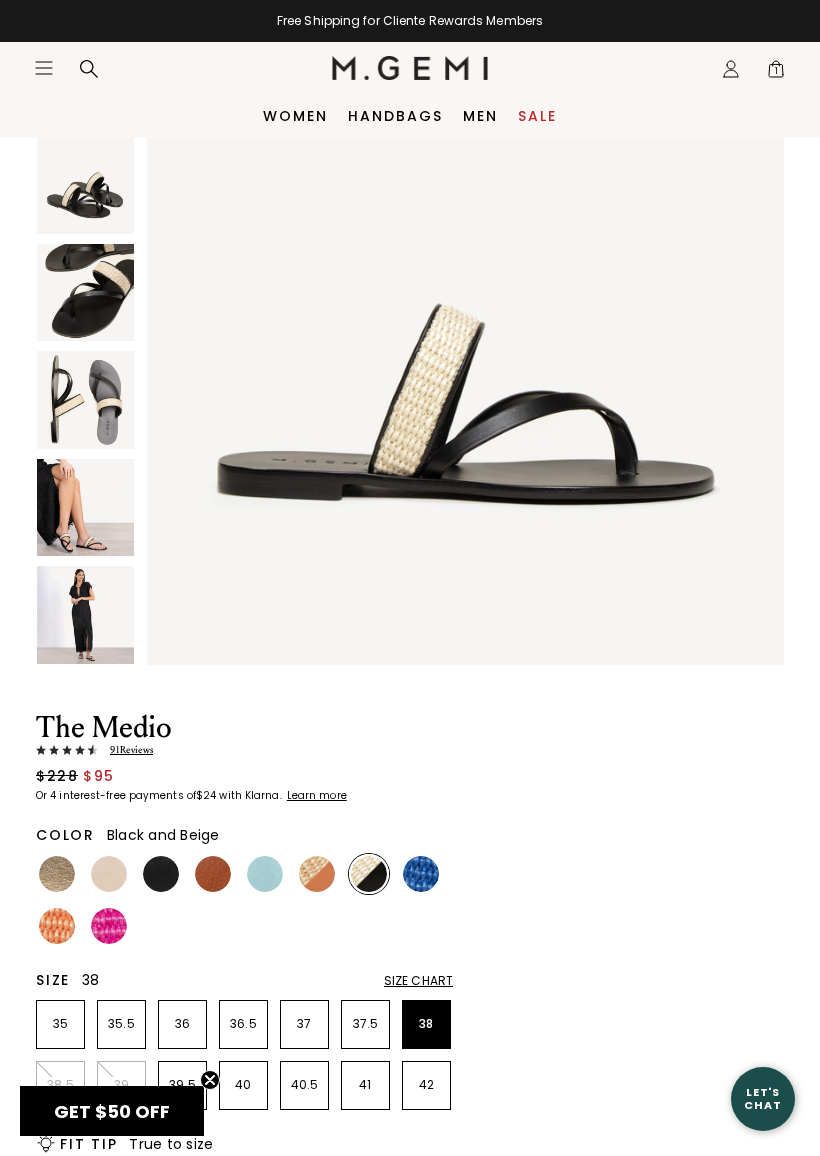 click at bounding box center [85, 507] 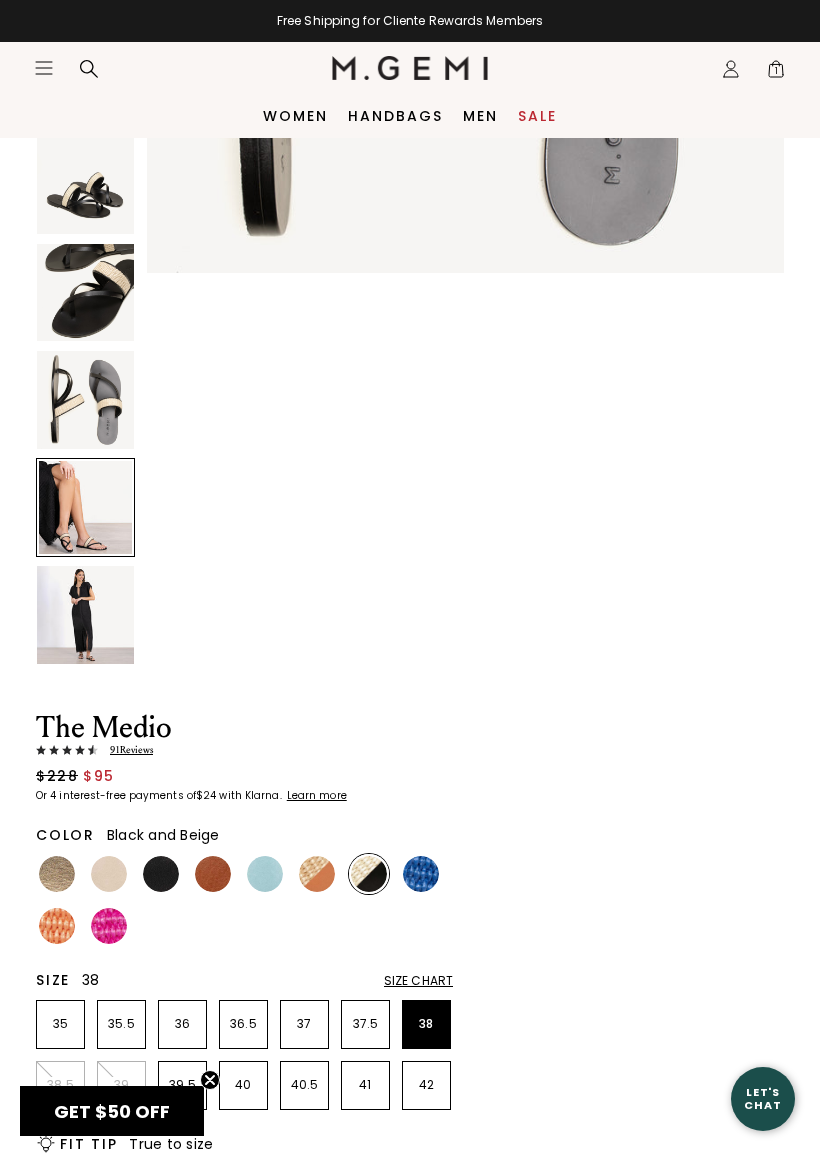 scroll, scrollTop: 2626, scrollLeft: 0, axis: vertical 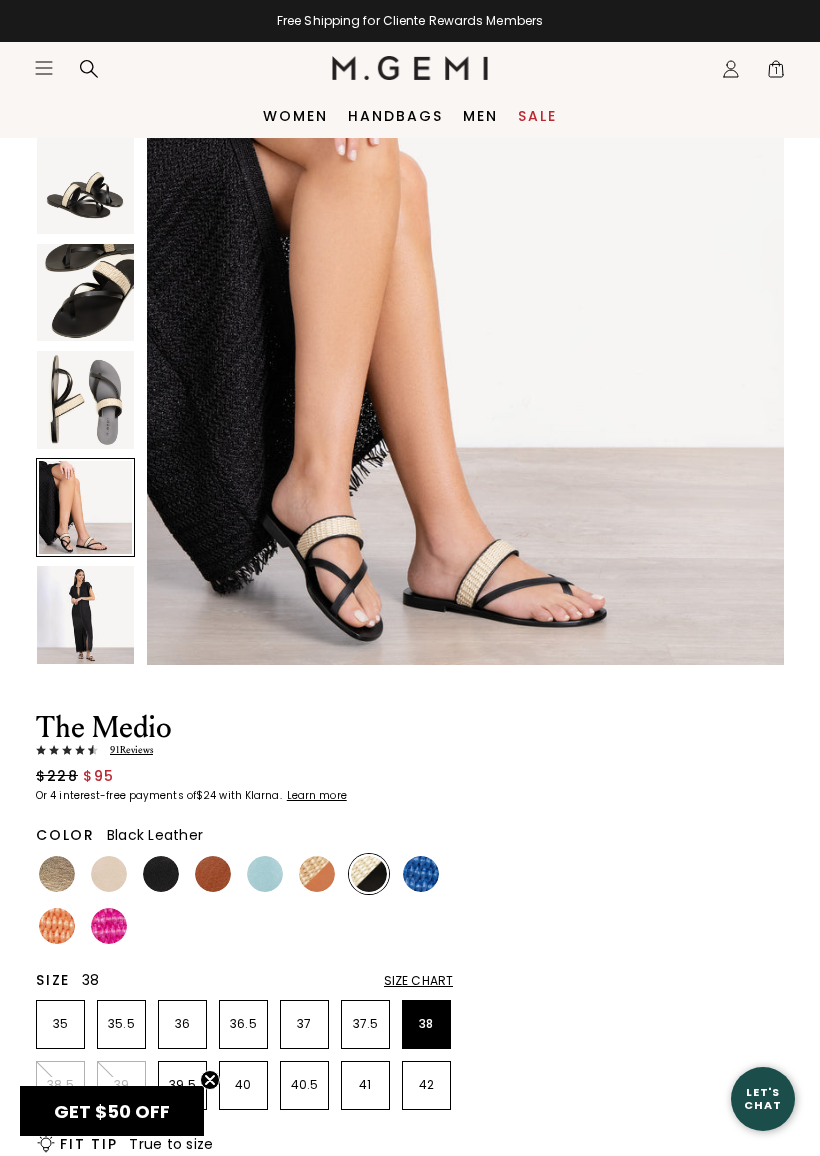 click at bounding box center (161, 874) 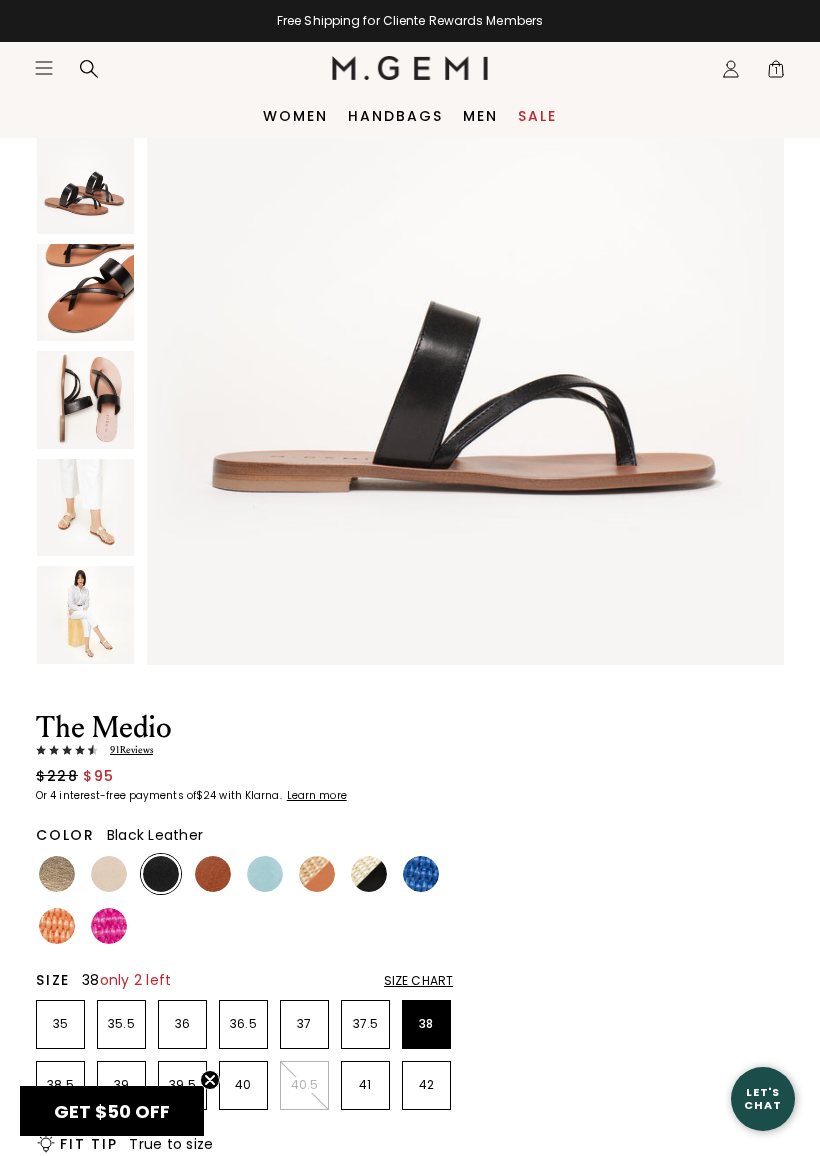 click at bounding box center (85, 507) 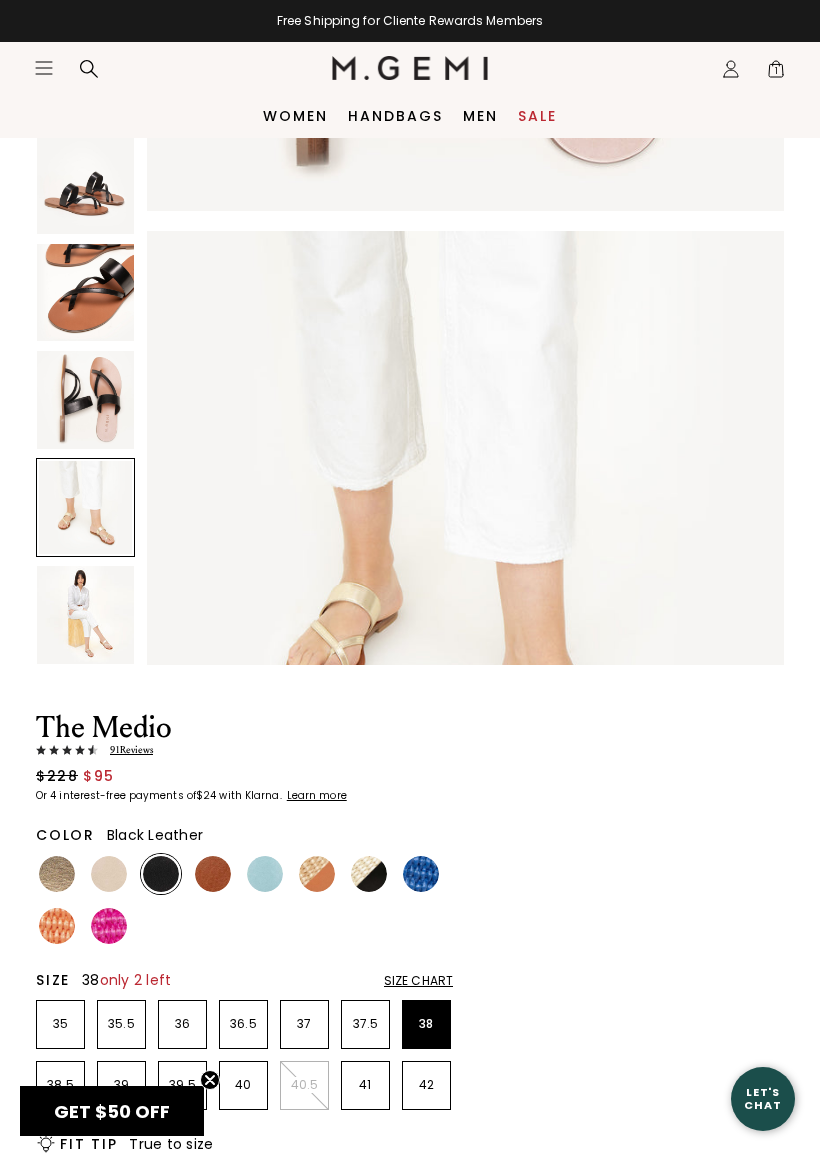 scroll, scrollTop: 2626, scrollLeft: 0, axis: vertical 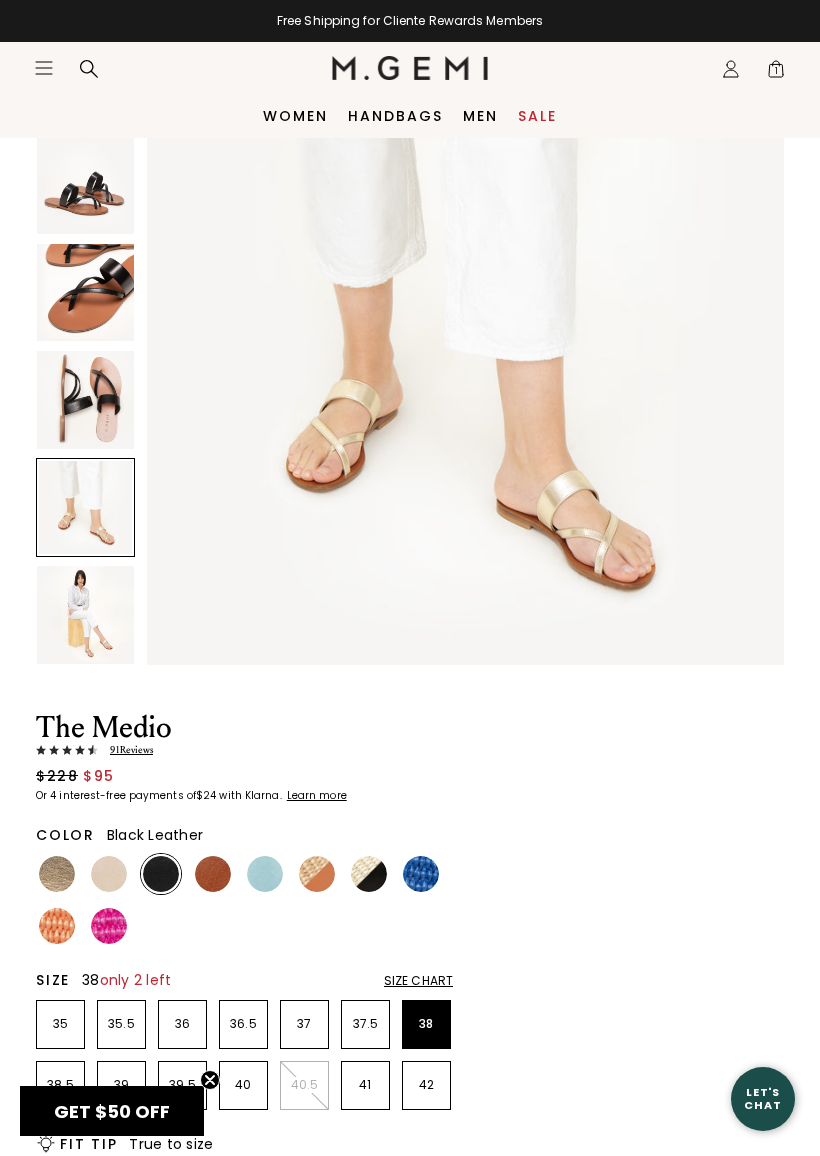 click at bounding box center (85, 614) 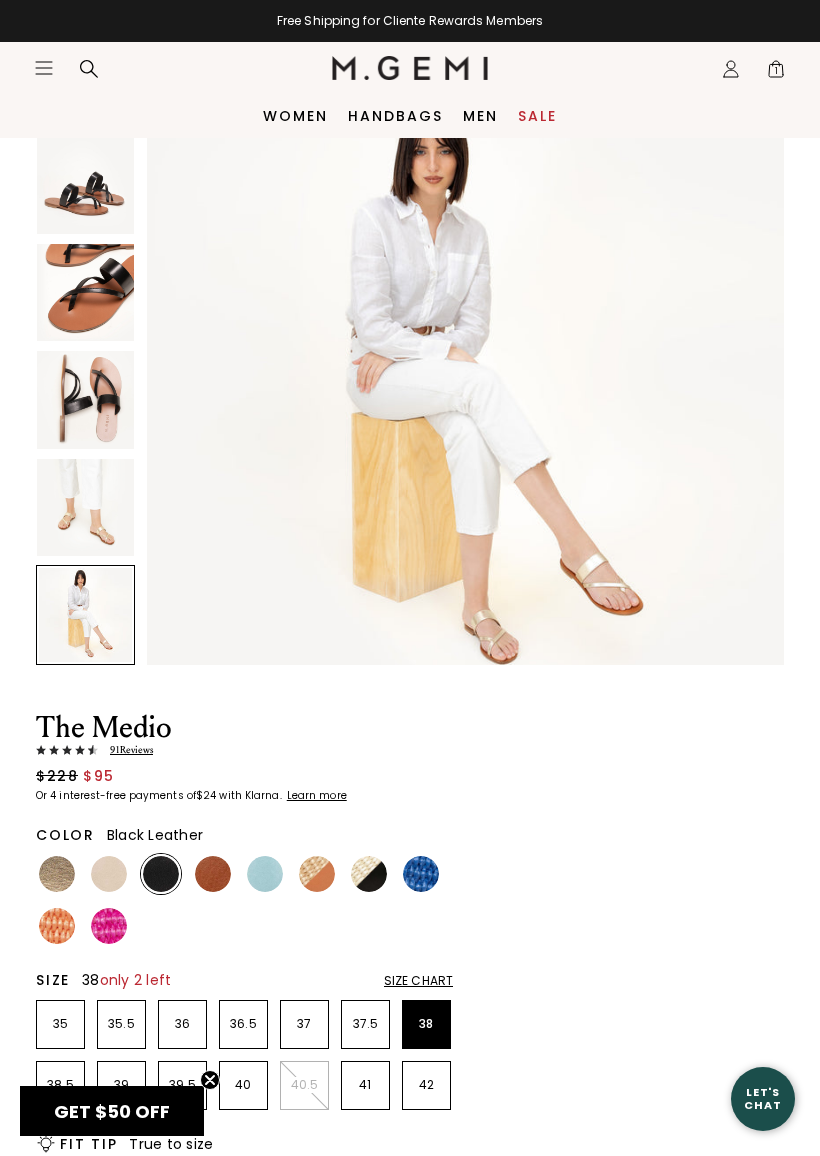 scroll, scrollTop: 3283, scrollLeft: 0, axis: vertical 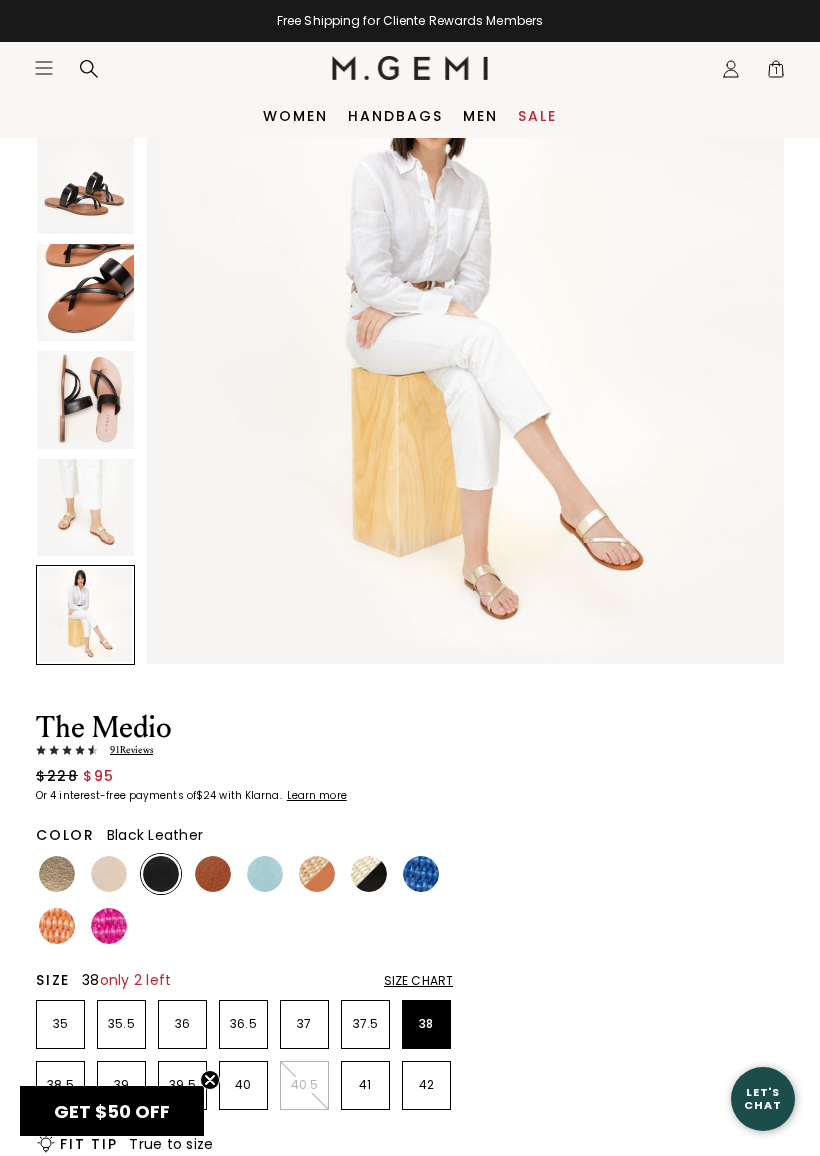 click at bounding box center (85, 399) 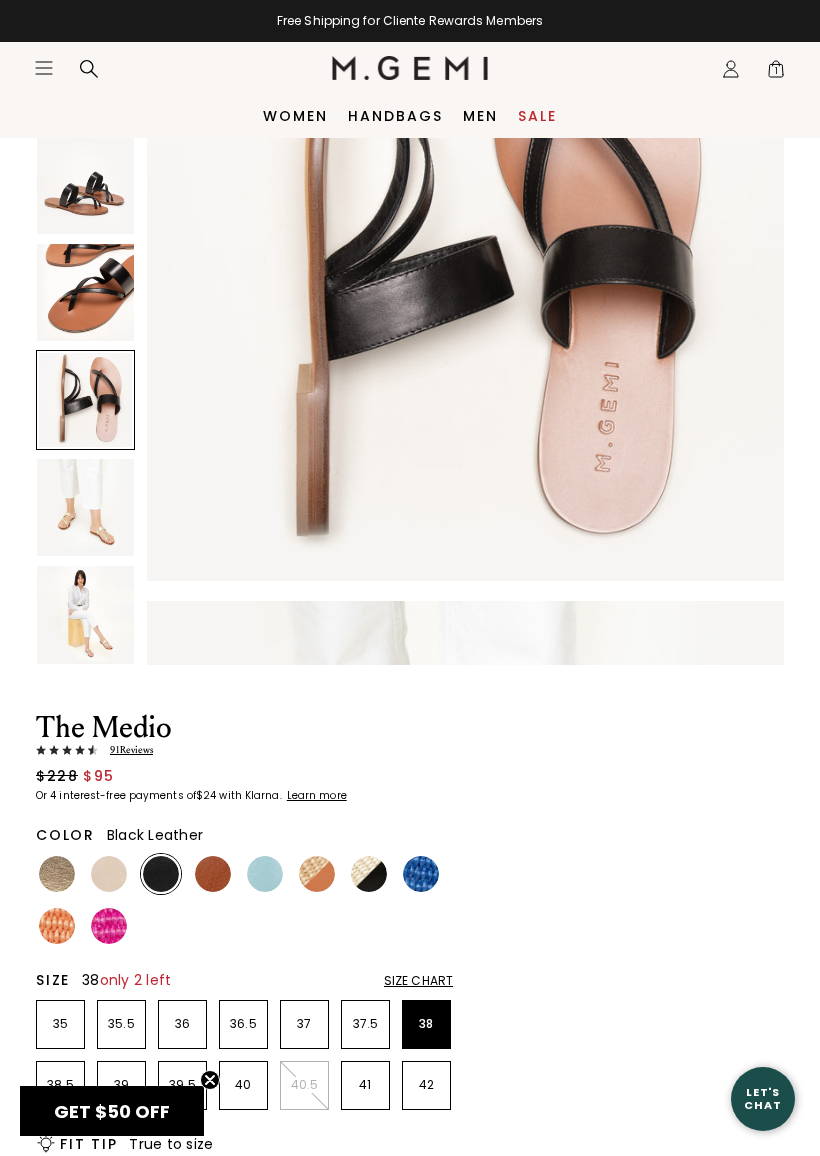scroll, scrollTop: 1970, scrollLeft: 0, axis: vertical 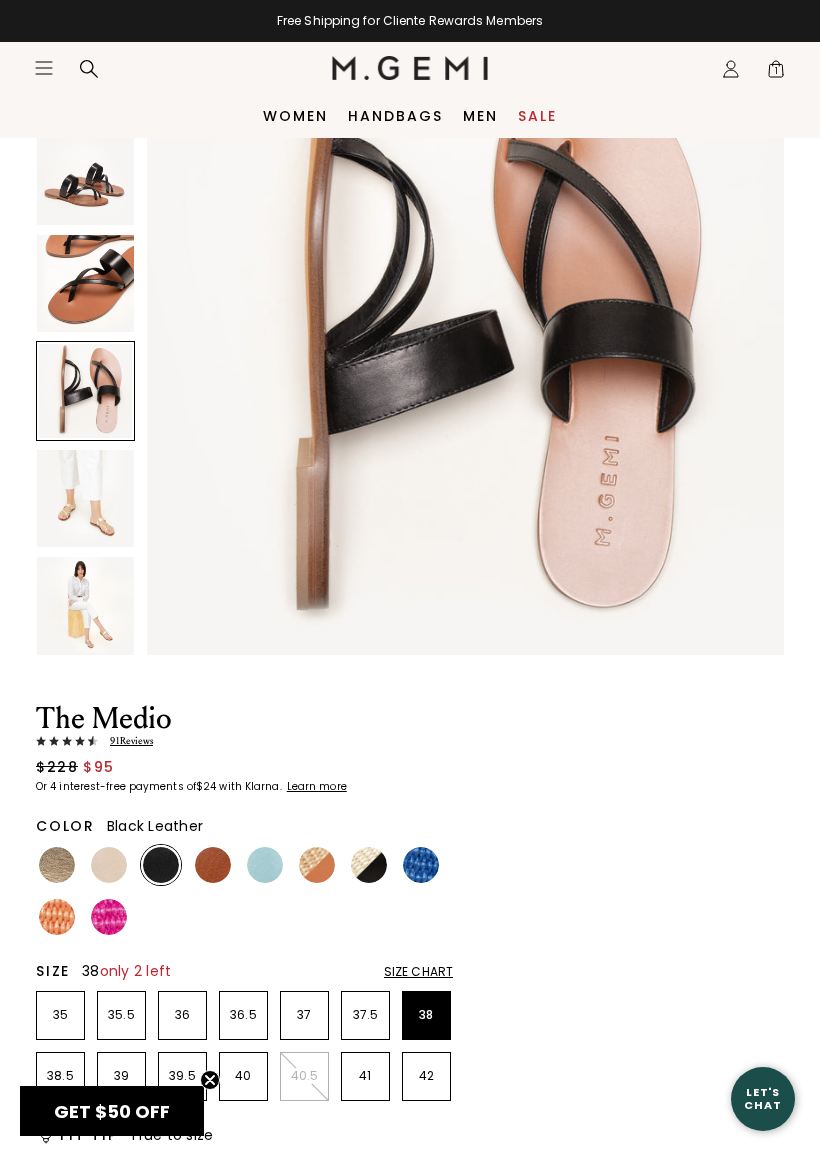 click at bounding box center (213, 865) 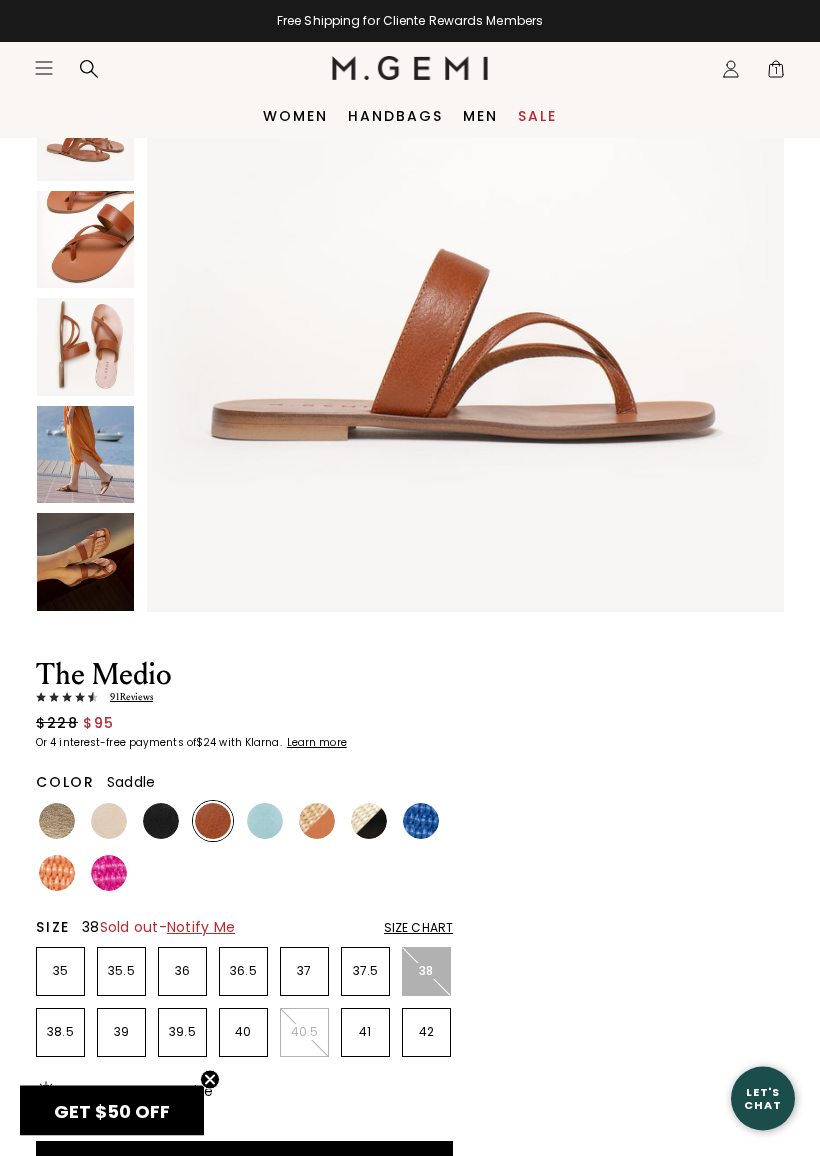scroll, scrollTop: 307, scrollLeft: 0, axis: vertical 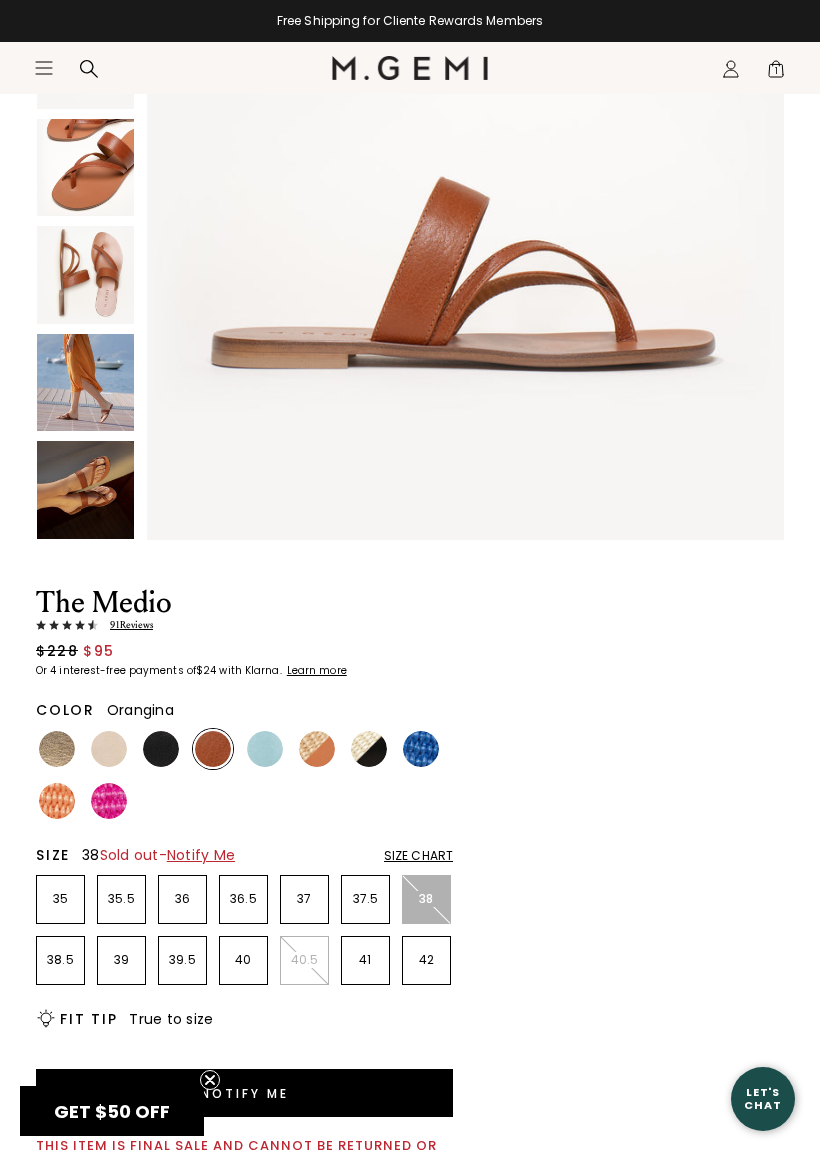 click at bounding box center (57, 801) 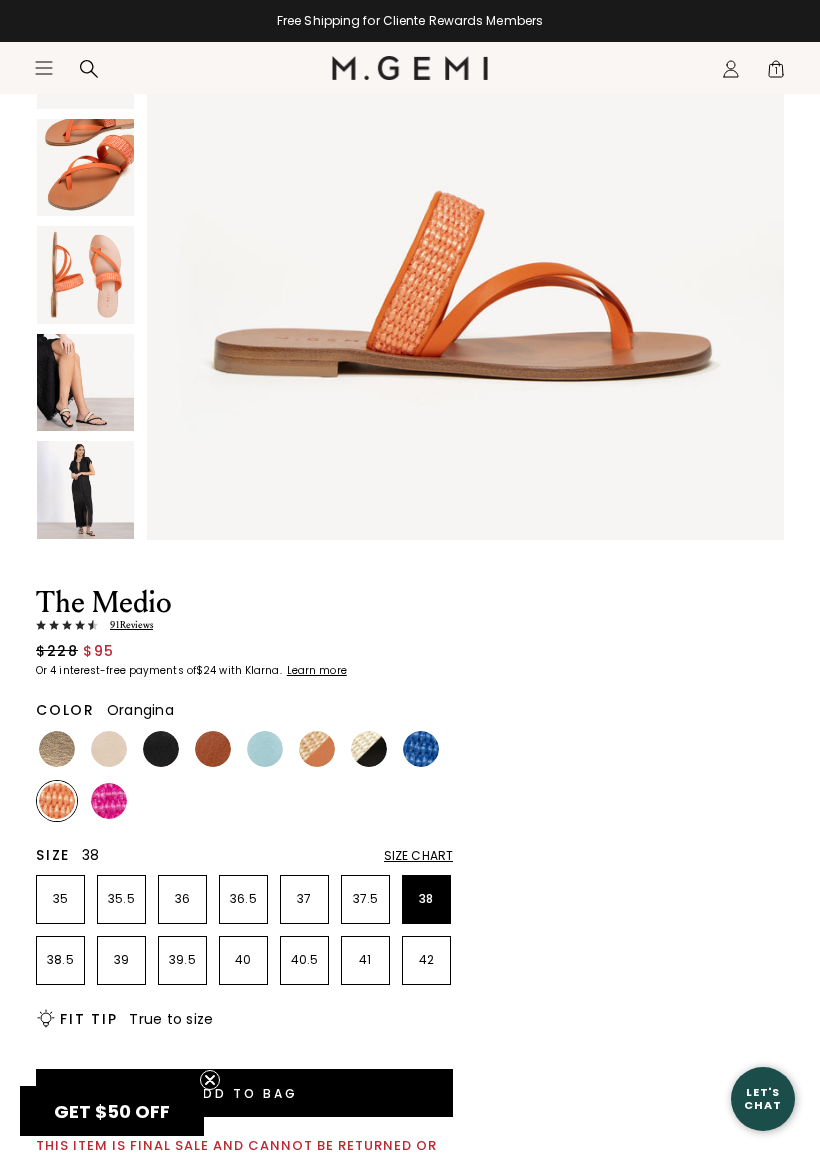 click at bounding box center [85, 382] 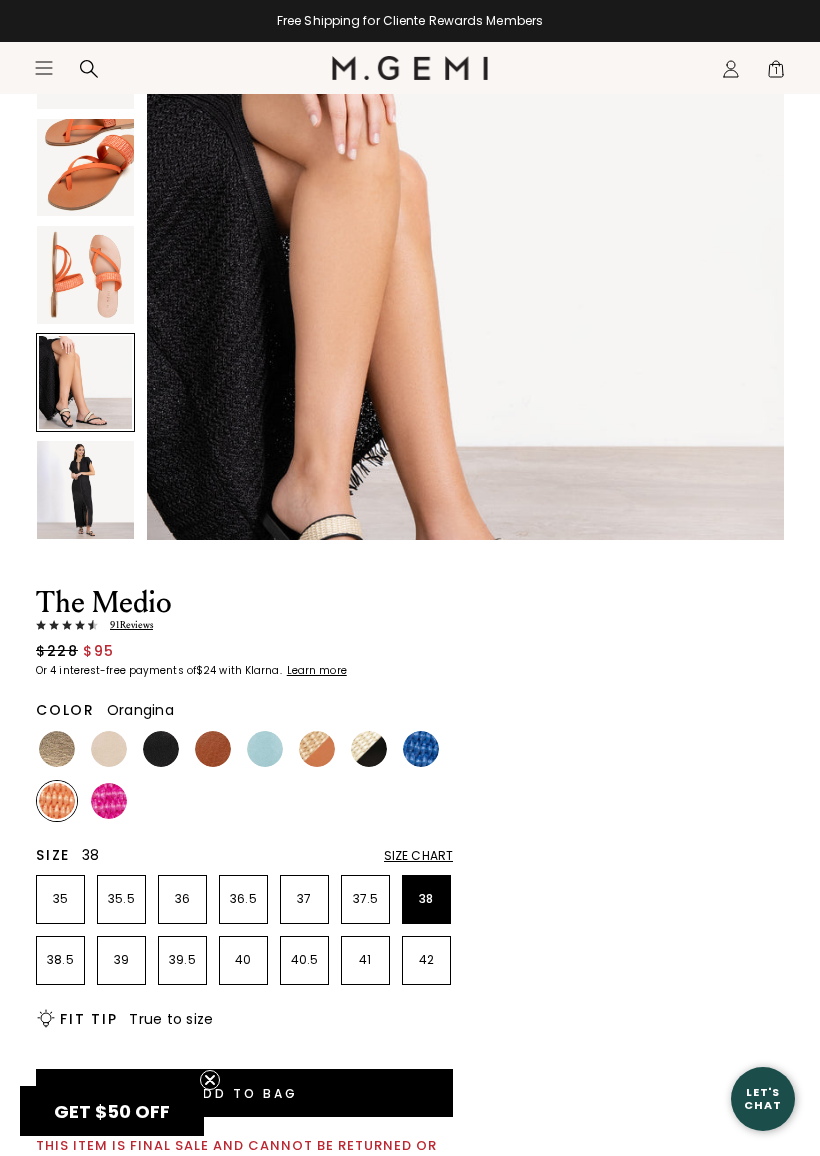 scroll, scrollTop: 2626, scrollLeft: 0, axis: vertical 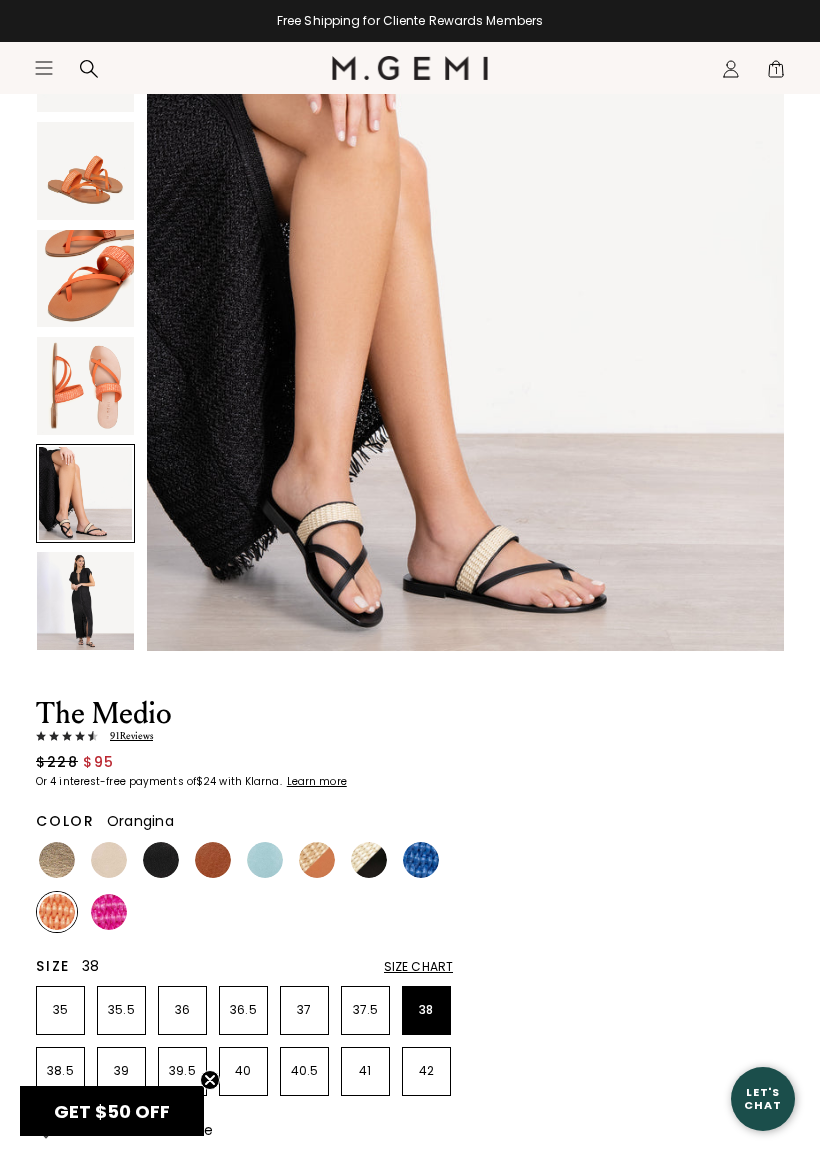 click at bounding box center (85, 600) 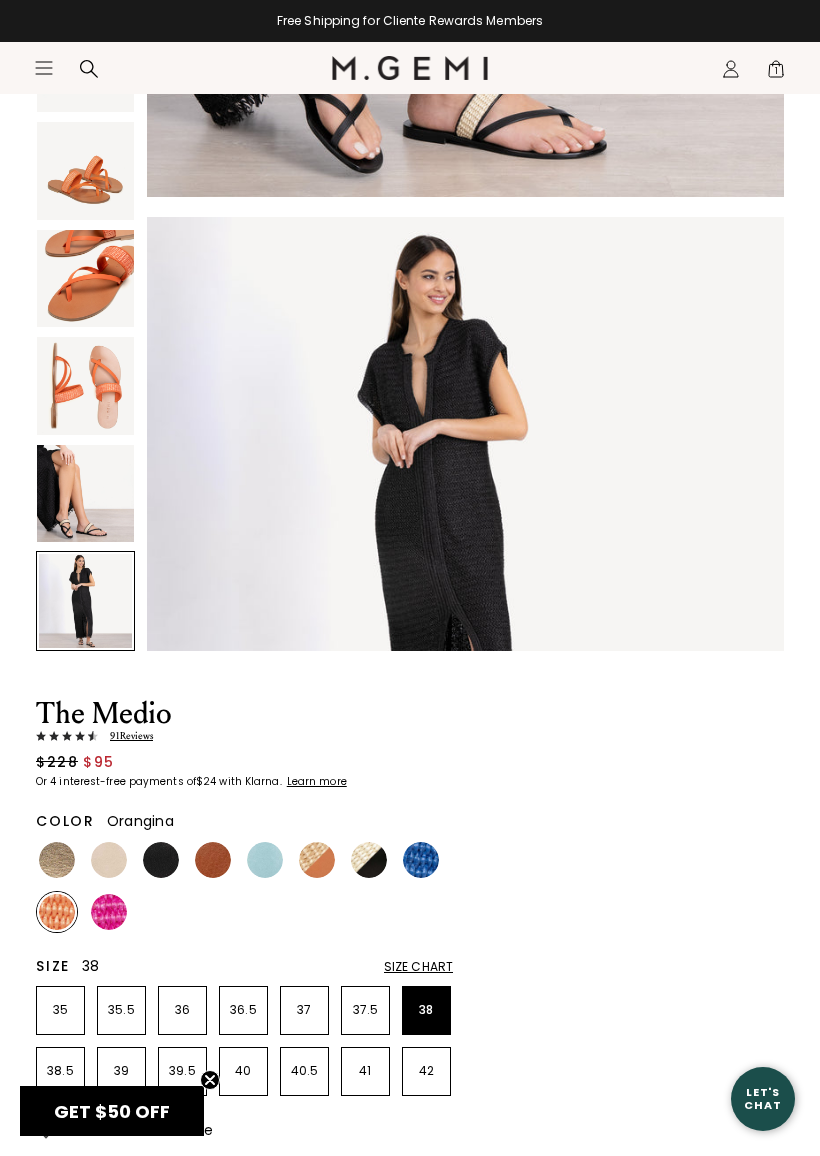 scroll, scrollTop: 3283, scrollLeft: 0, axis: vertical 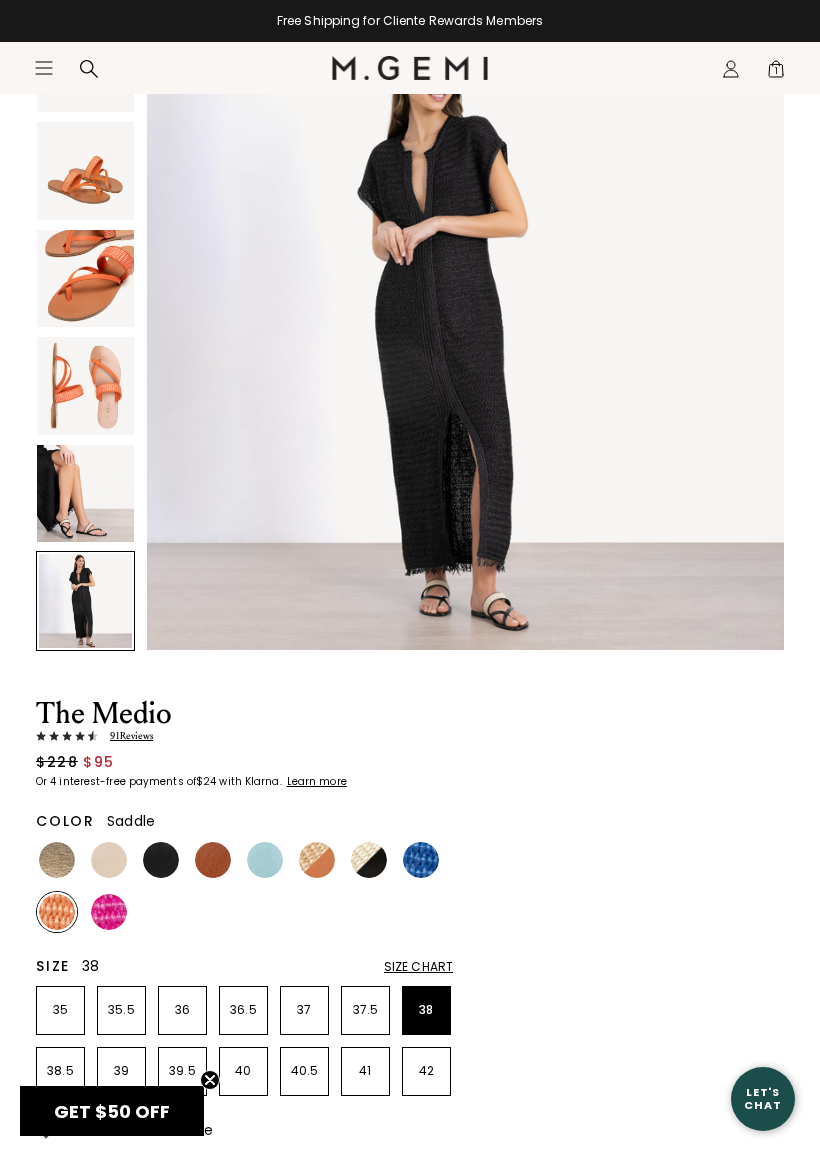 click at bounding box center (213, 860) 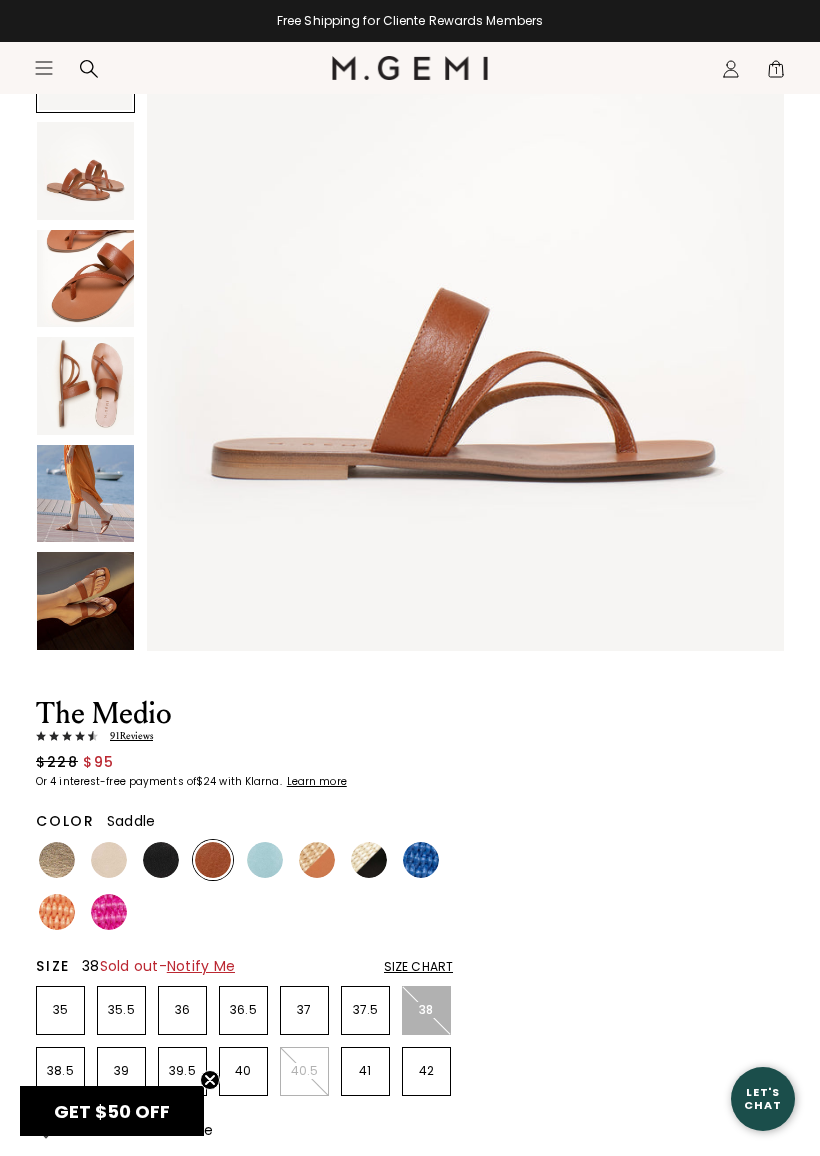 click at bounding box center (109, 860) 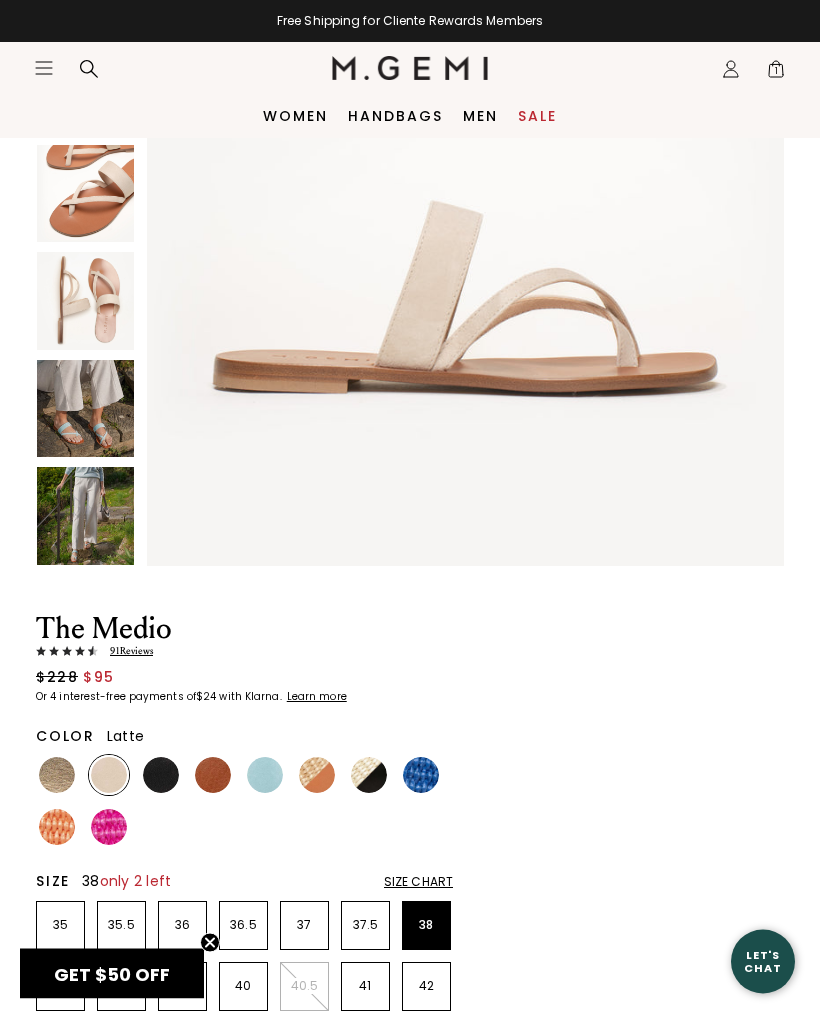 scroll, scrollTop: 0, scrollLeft: 0, axis: both 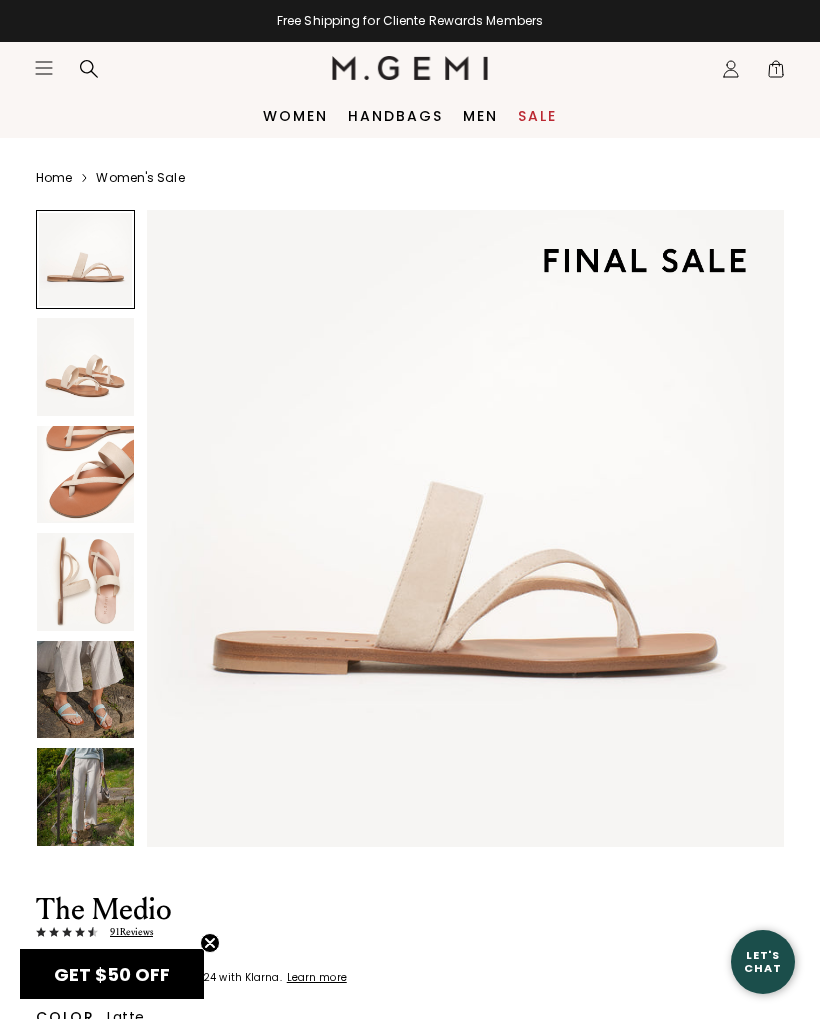 click on "Icons/20x20/bag@2x 1" at bounding box center (771, 69) 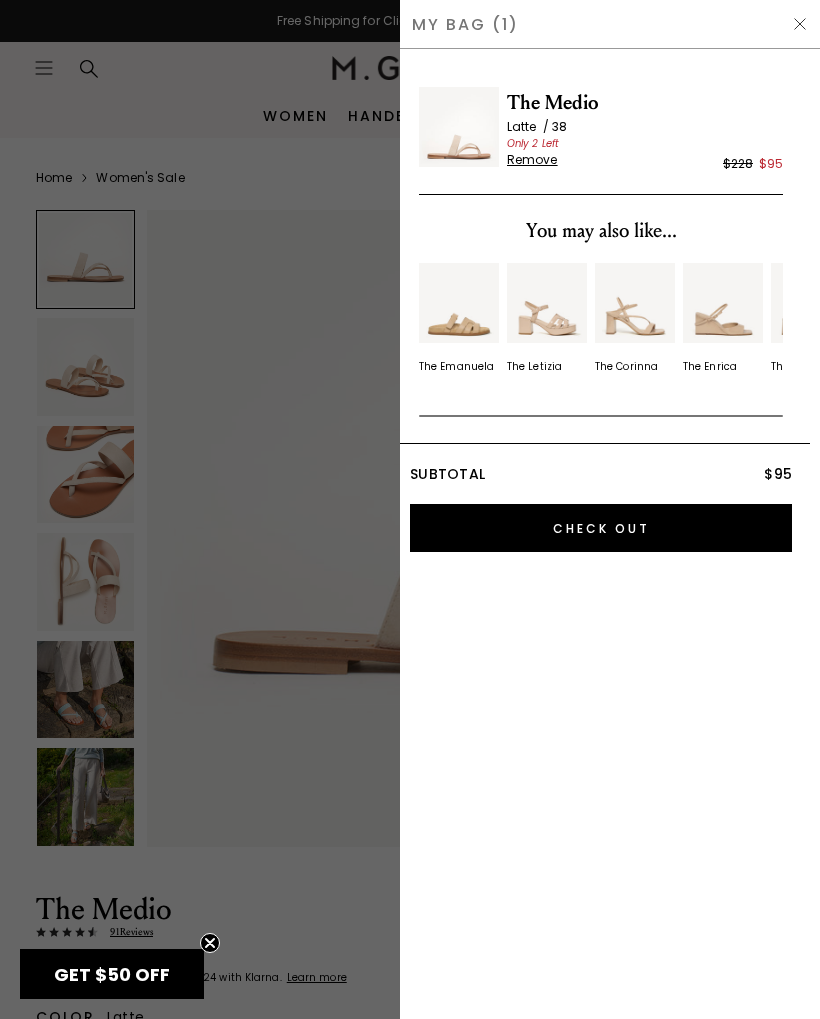 click on "Check Out" at bounding box center (601, 528) 